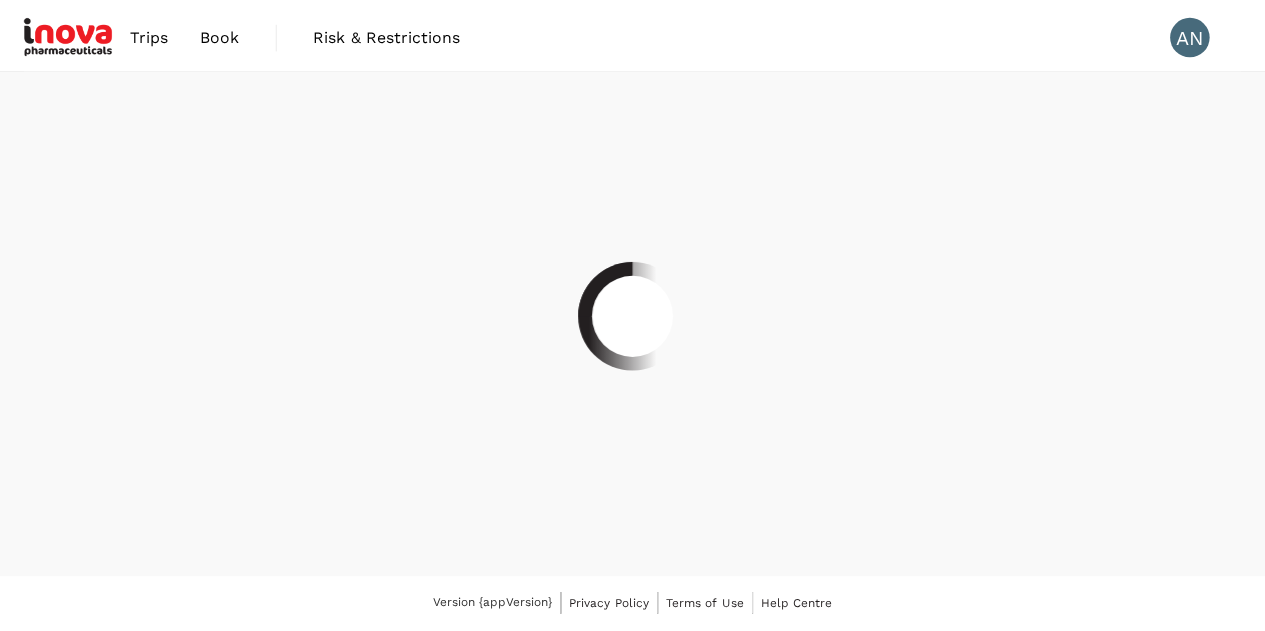 scroll, scrollTop: 0, scrollLeft: 0, axis: both 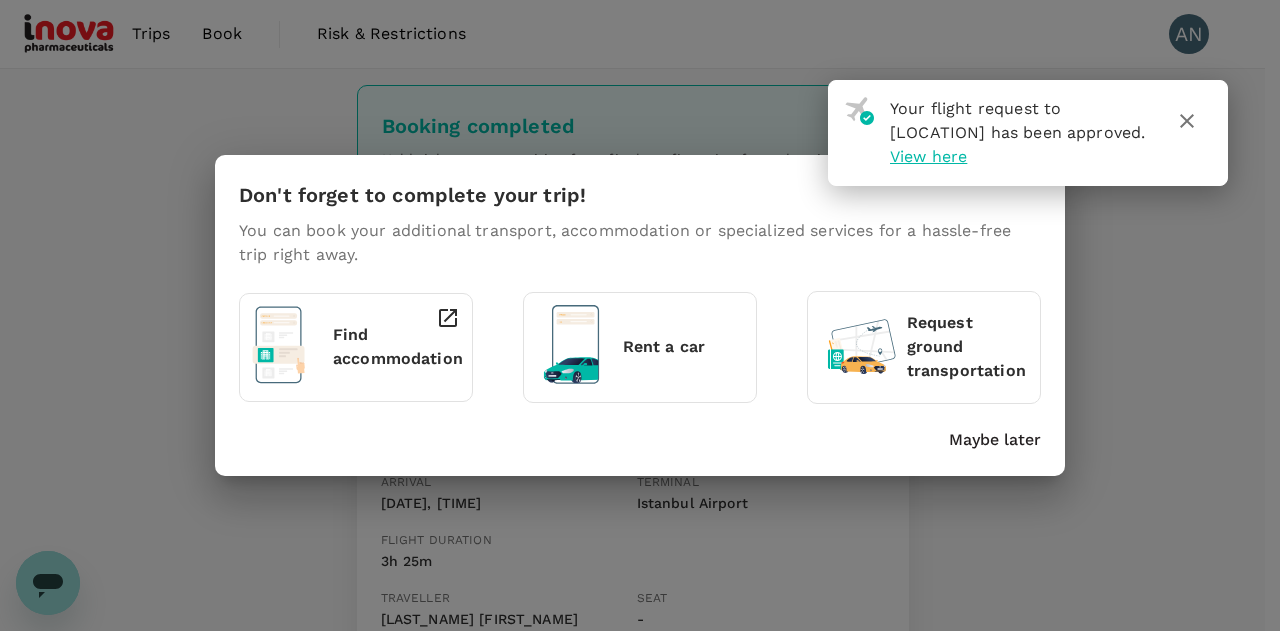 click 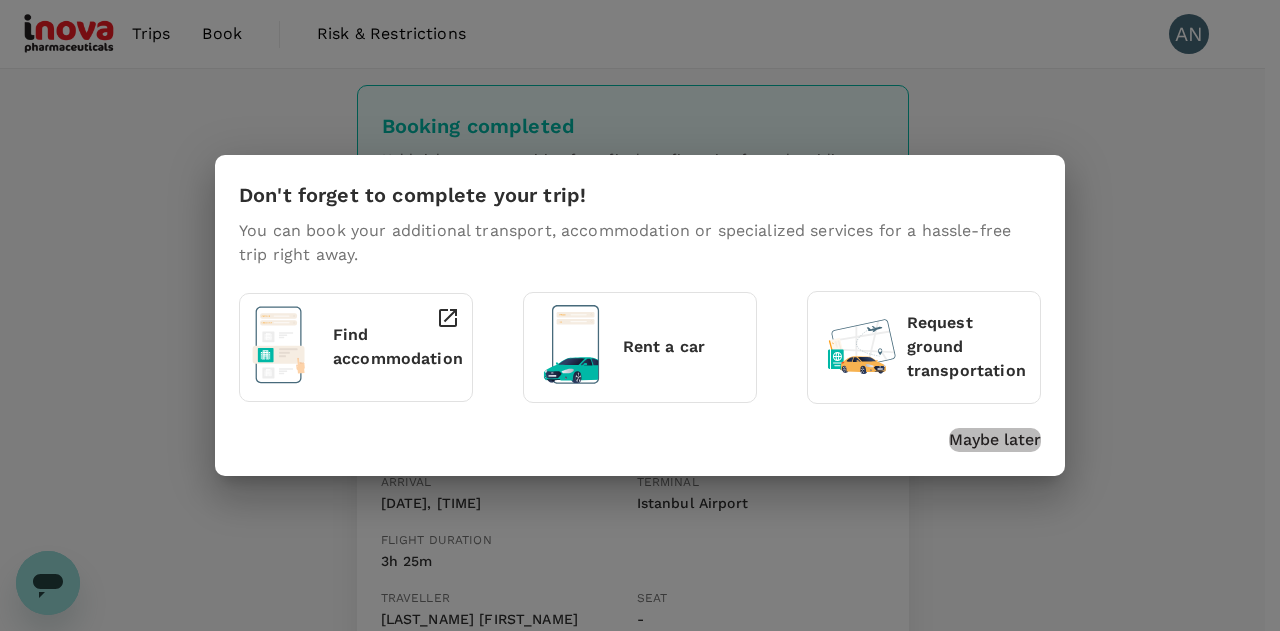 click on "Maybe later" at bounding box center (995, 440) 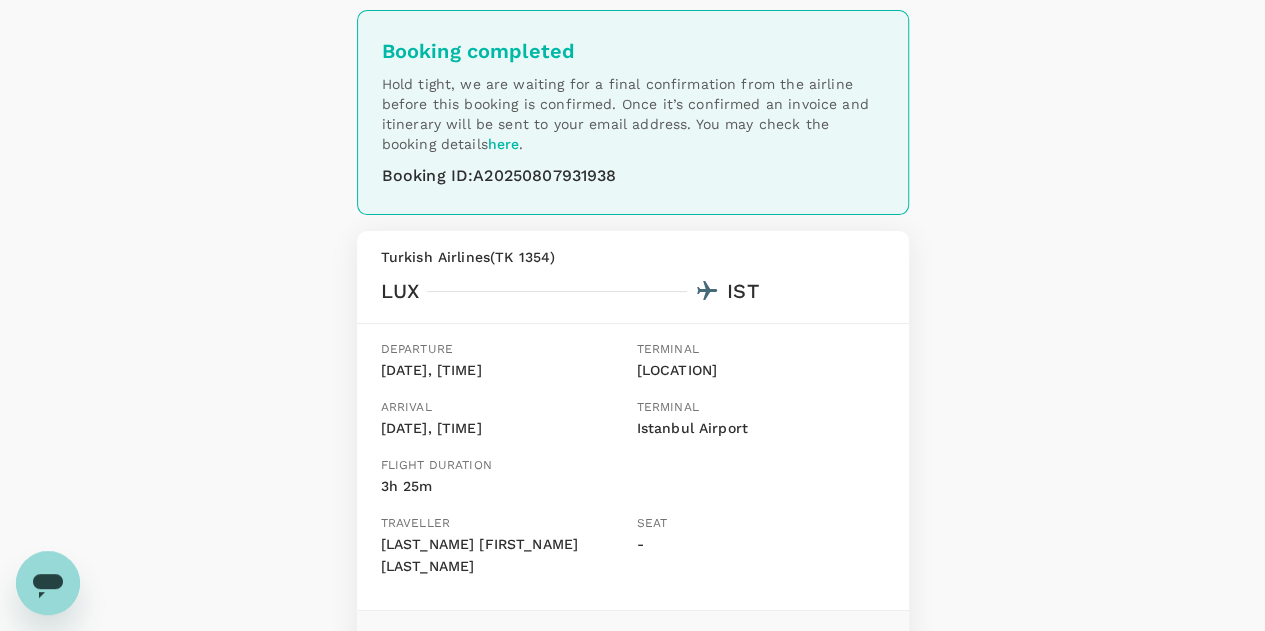 scroll, scrollTop: 0, scrollLeft: 0, axis: both 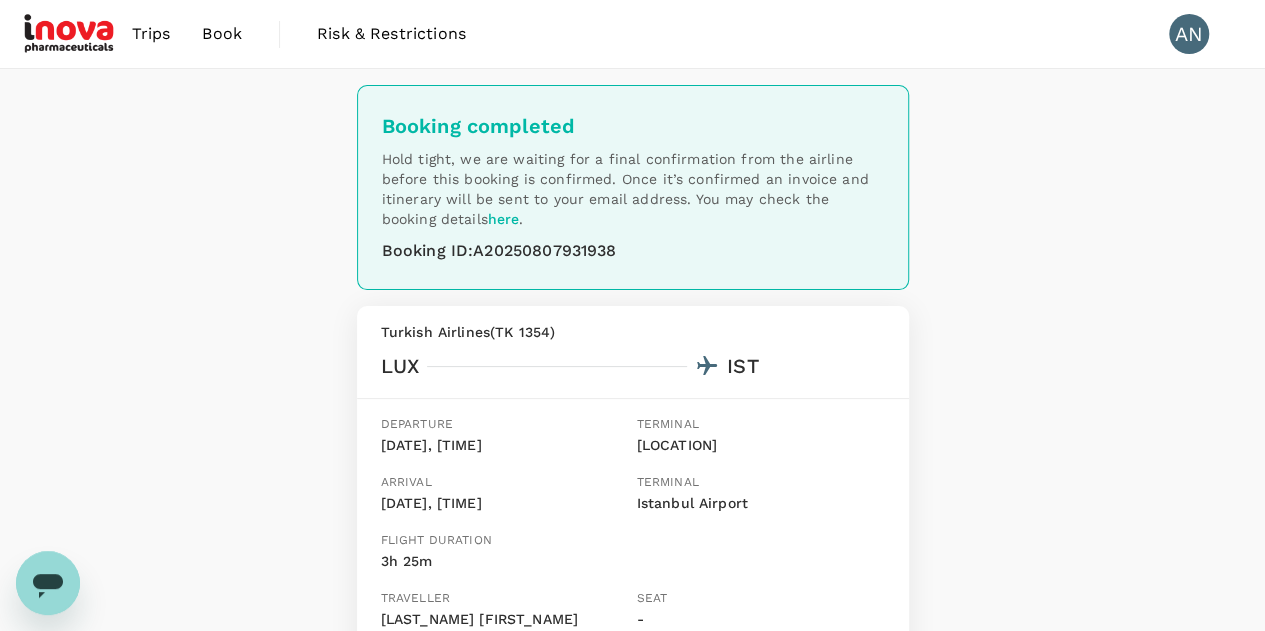 click on "Book" at bounding box center [222, 34] 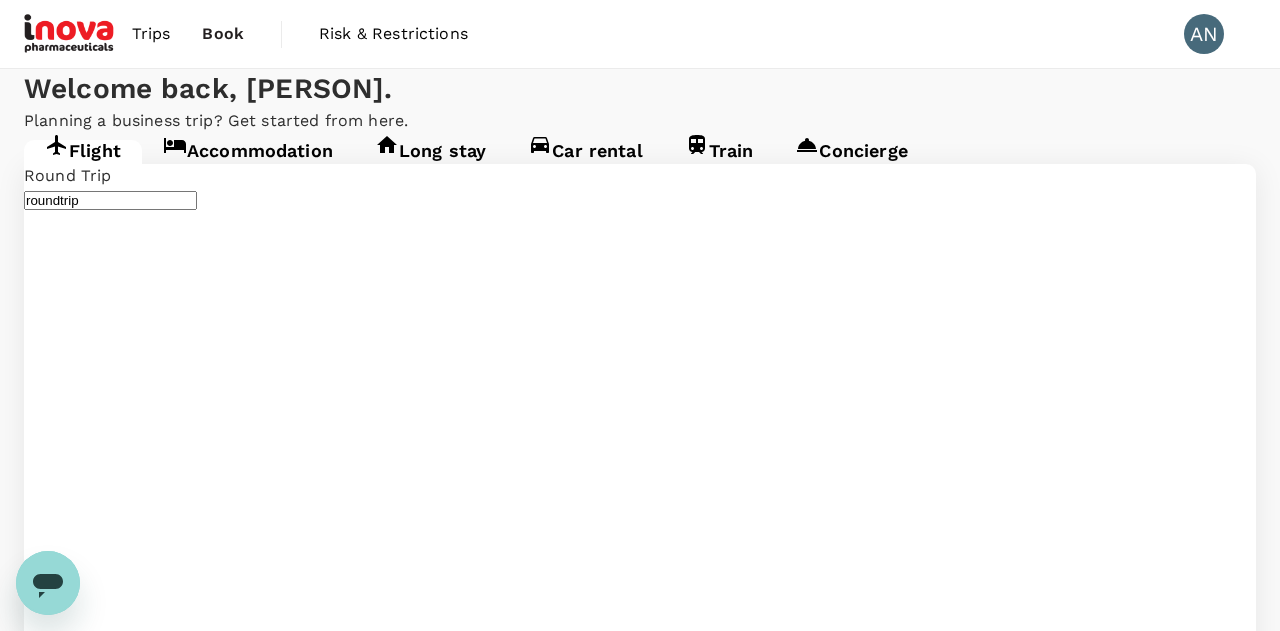 type on "[LOCATION] ([CODE])" 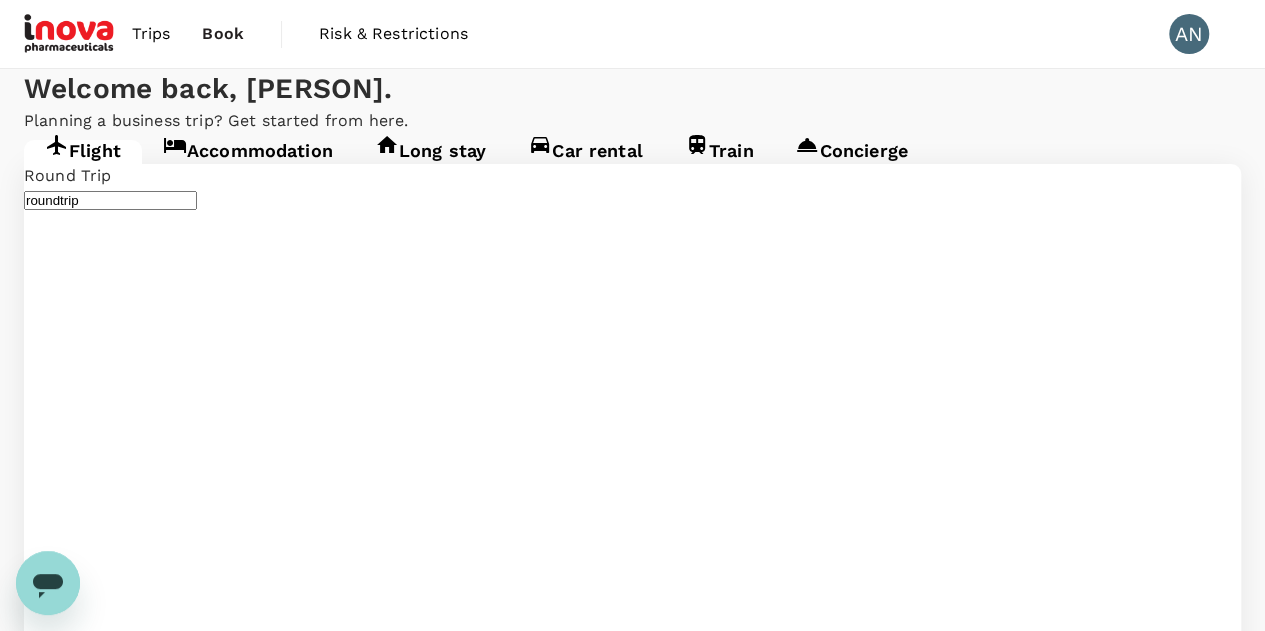 type 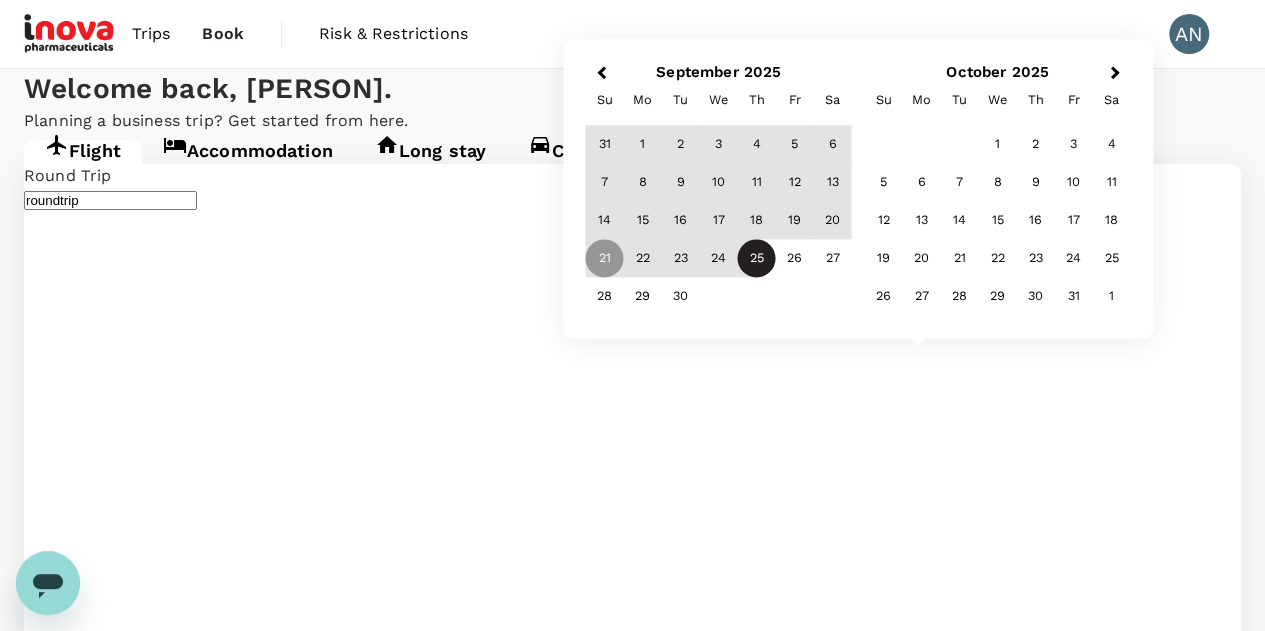 type on "[CITY] ([CODE])" 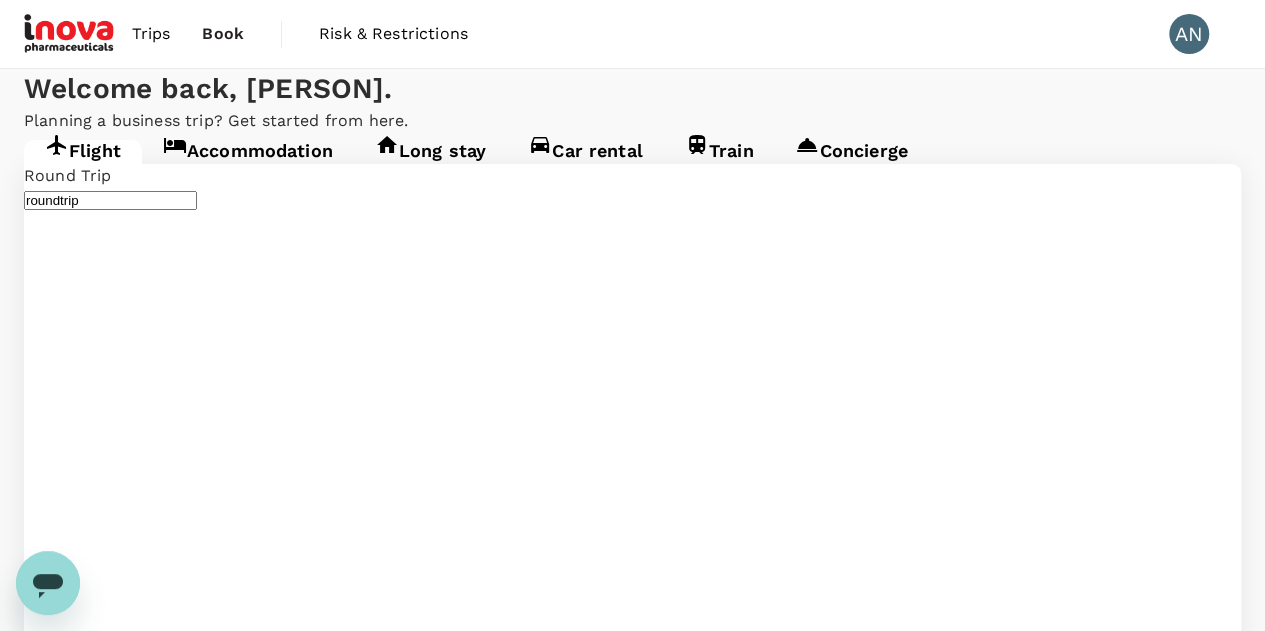 click on "[DATE]" at bounding box center [51, 4184] 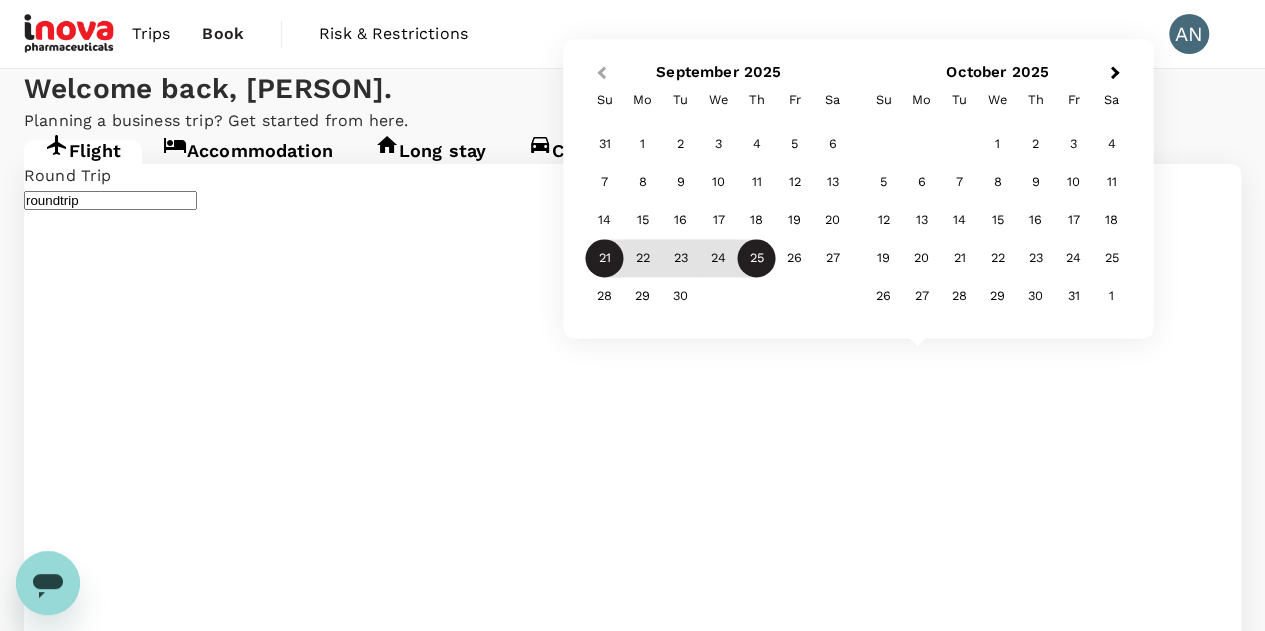 click on "Previous Month" at bounding box center (601, 73) 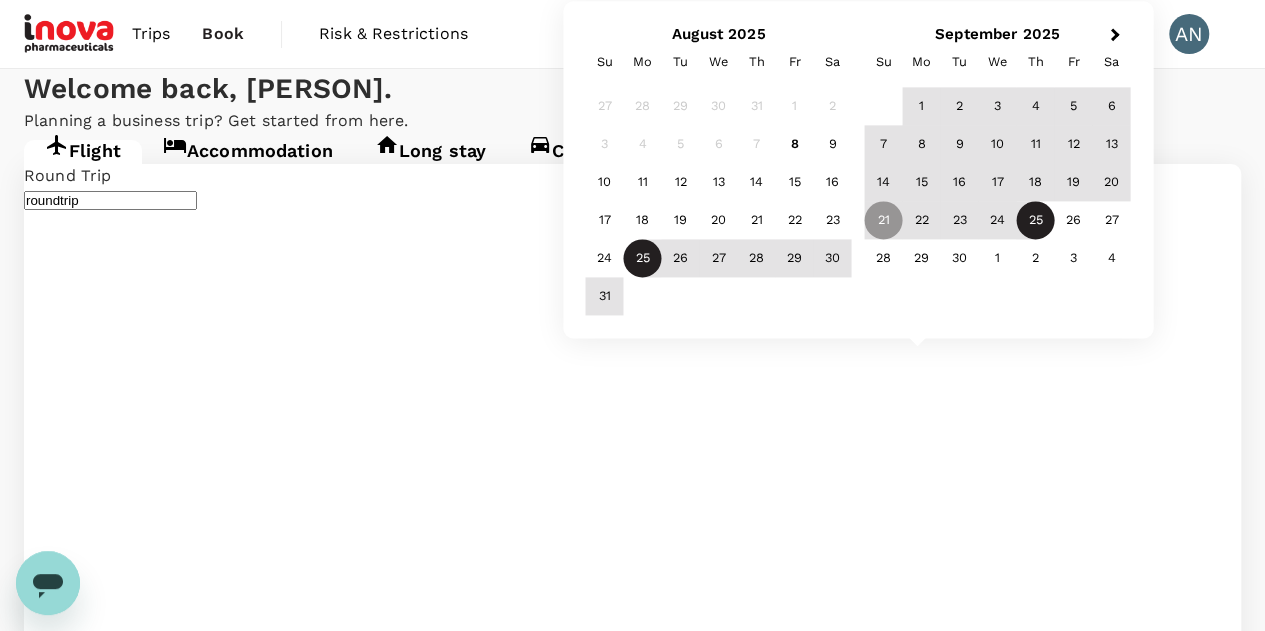 click on "25" at bounding box center [643, 259] 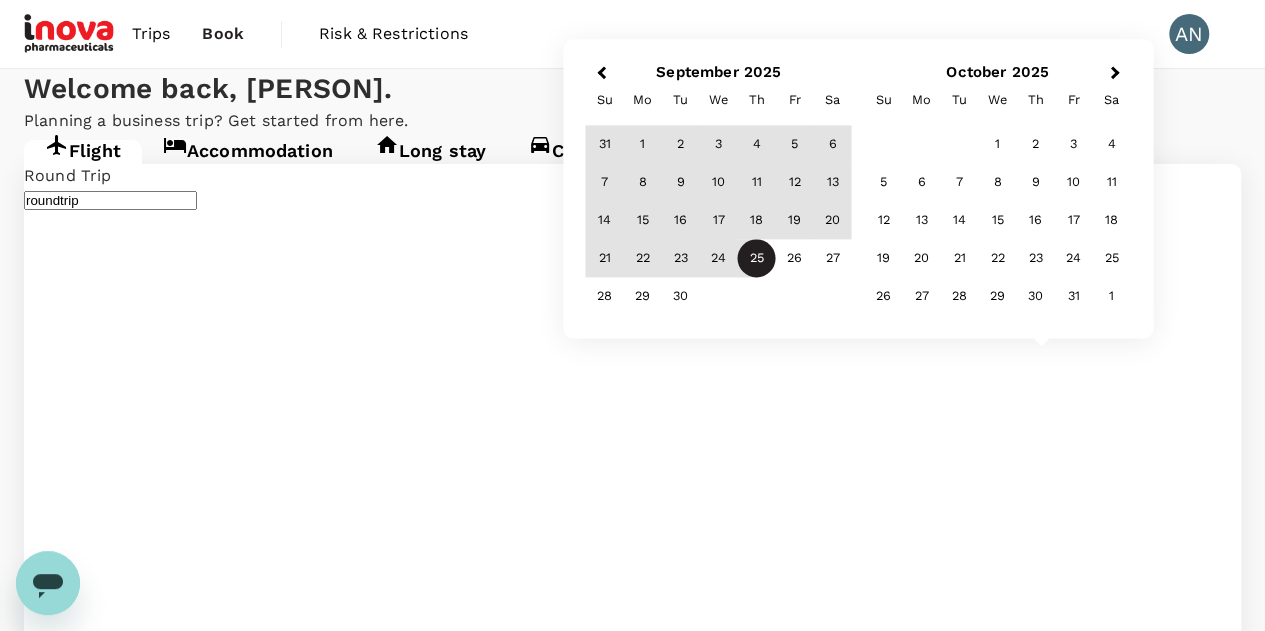 click on "25" at bounding box center [757, 259] 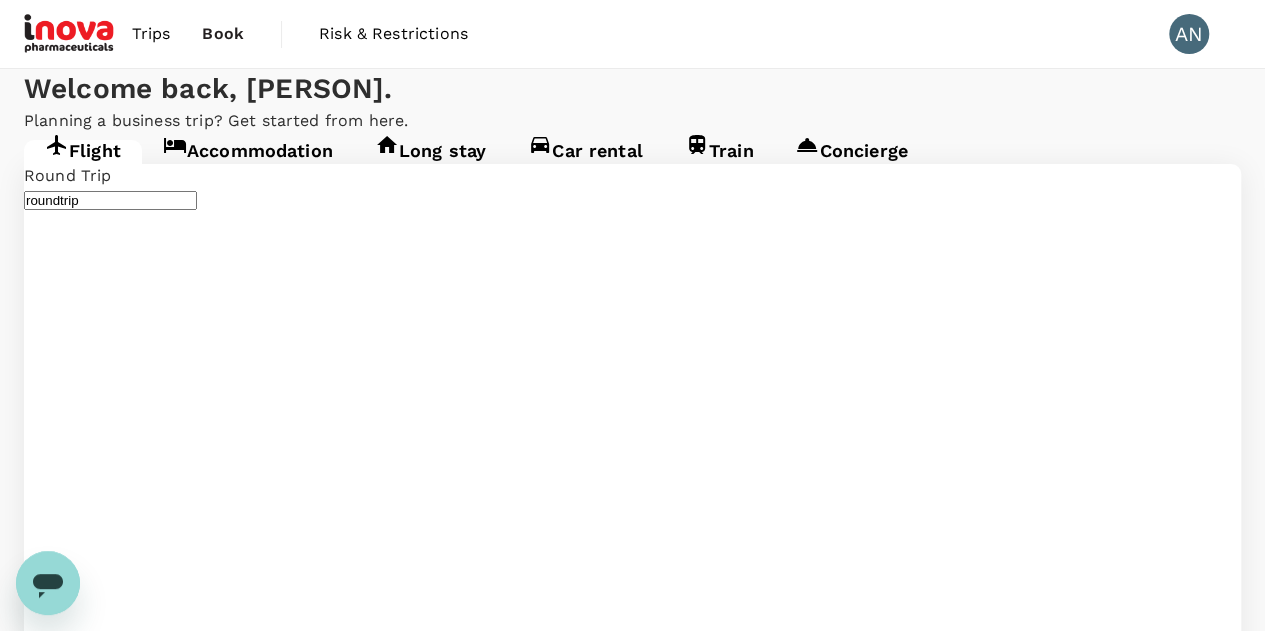 click on "25 Sep" at bounding box center [50, 4210] 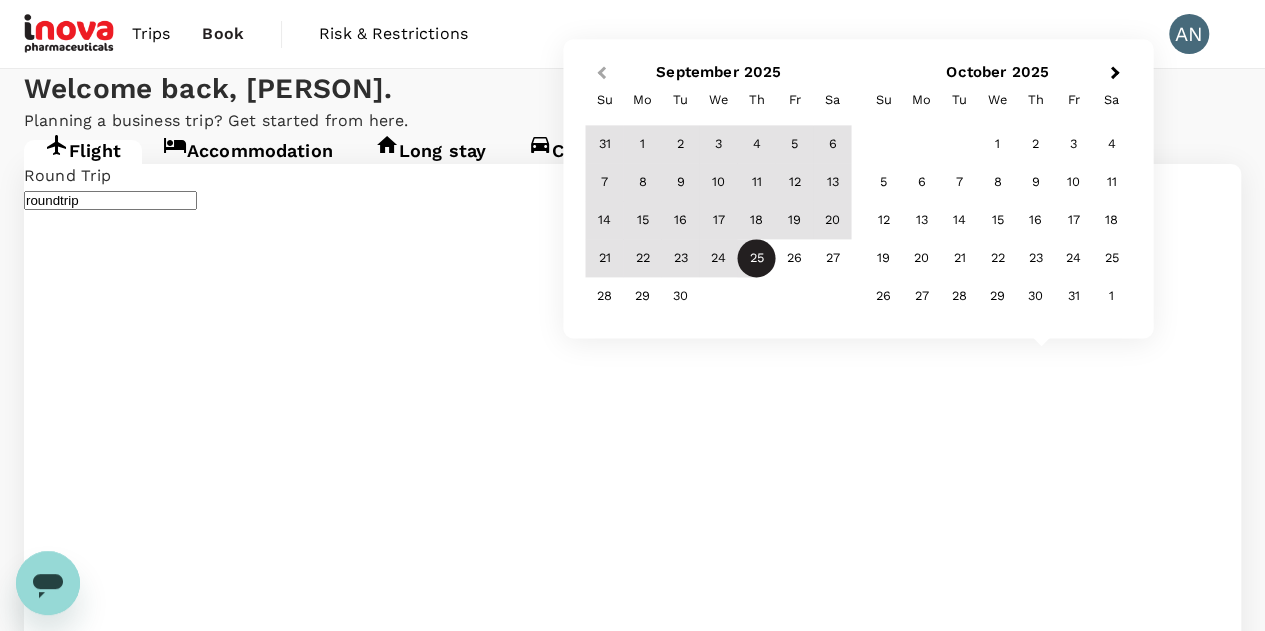 click on "Previous Month" at bounding box center [601, 73] 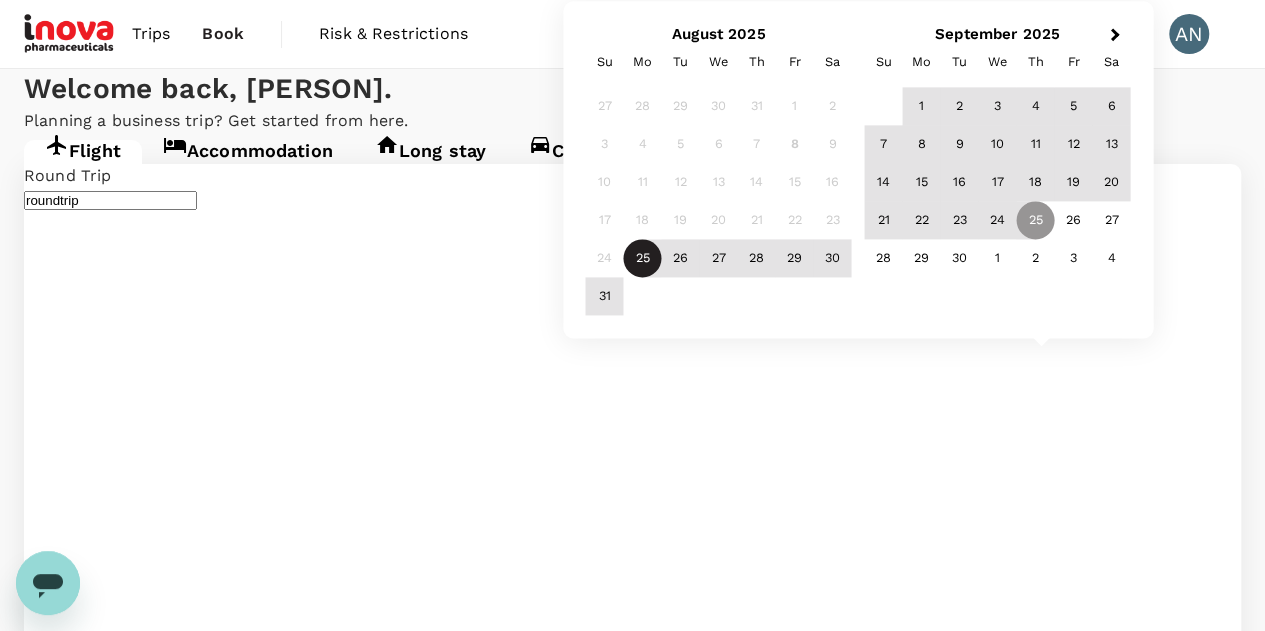 click on "25" at bounding box center [643, 259] 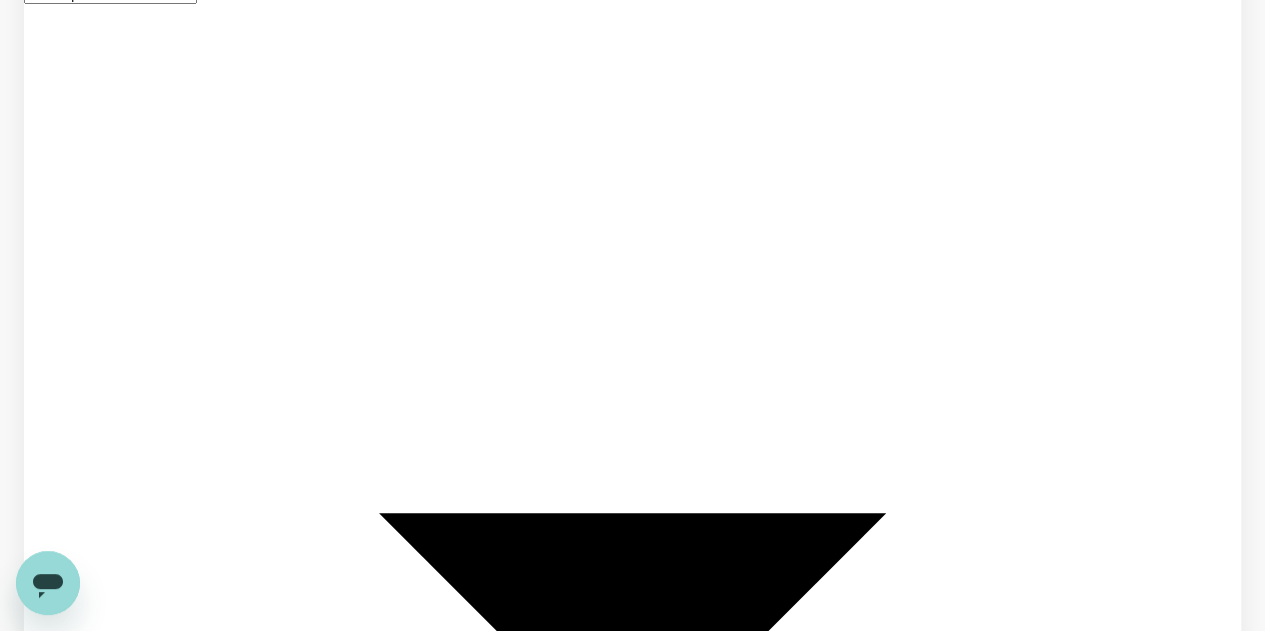 scroll, scrollTop: 214, scrollLeft: 0, axis: vertical 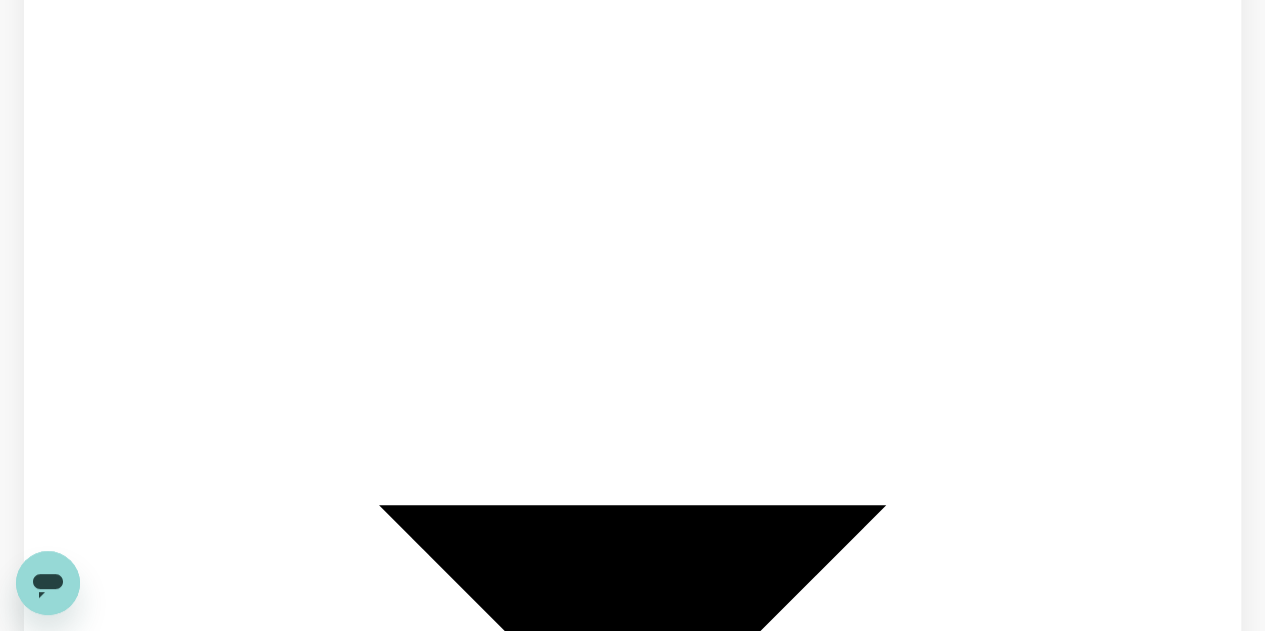click on "Find flights" at bounding box center (58, 4259) 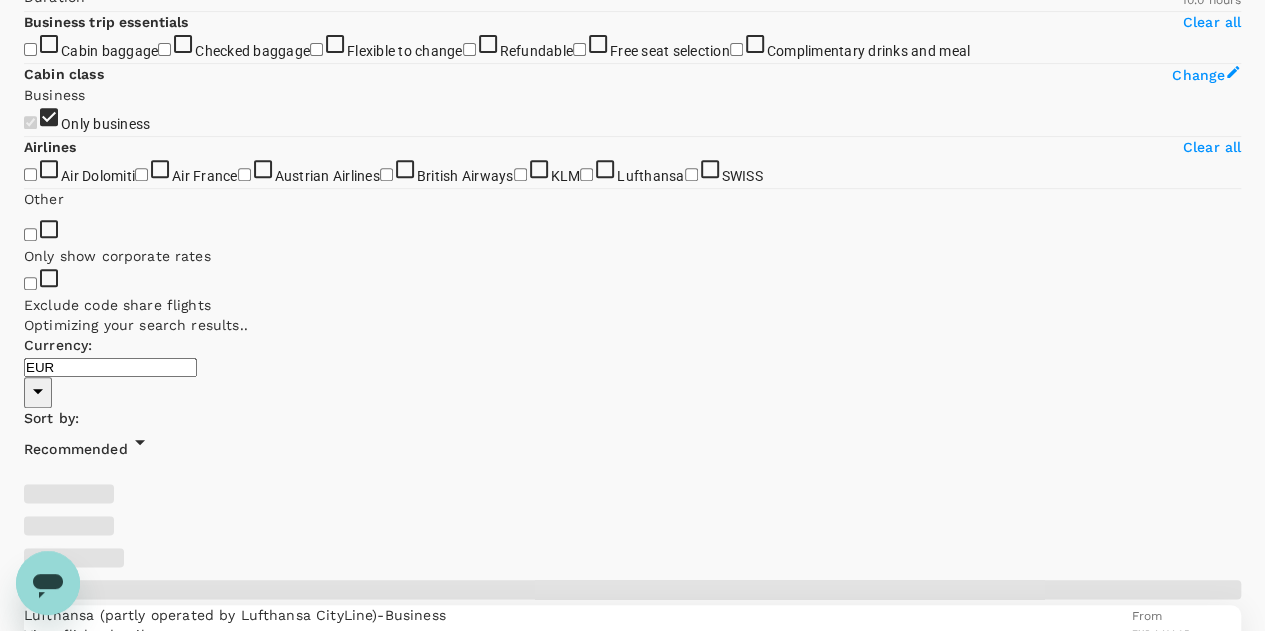 scroll, scrollTop: 373, scrollLeft: 0, axis: vertical 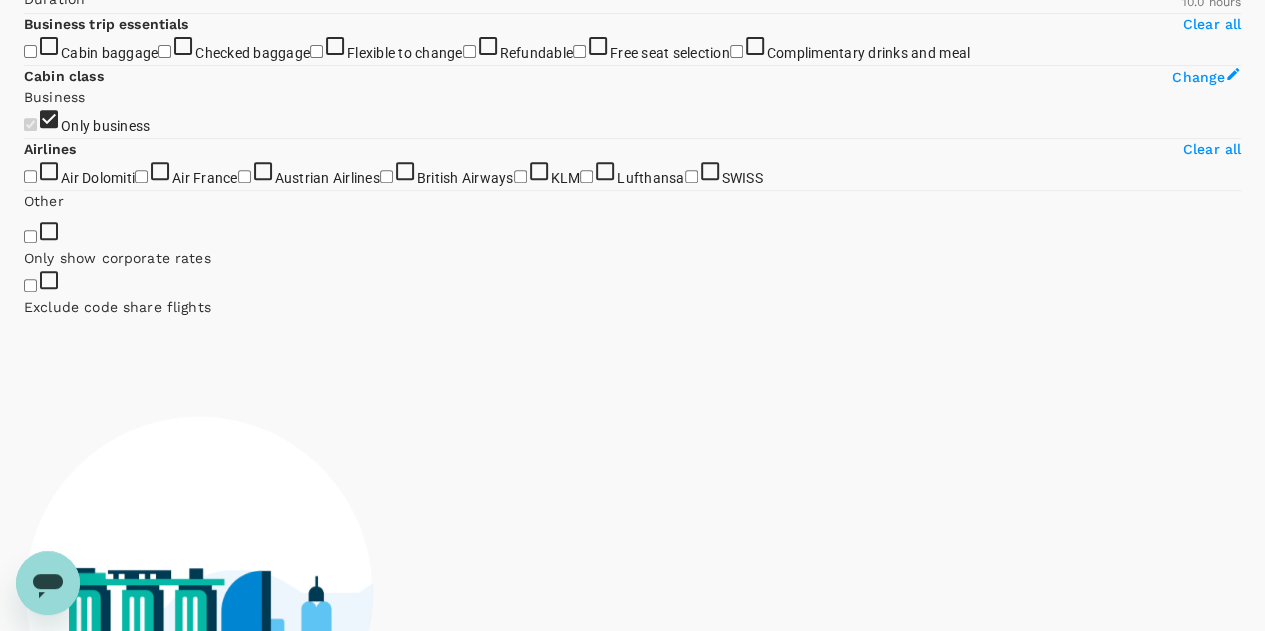 type on "540" 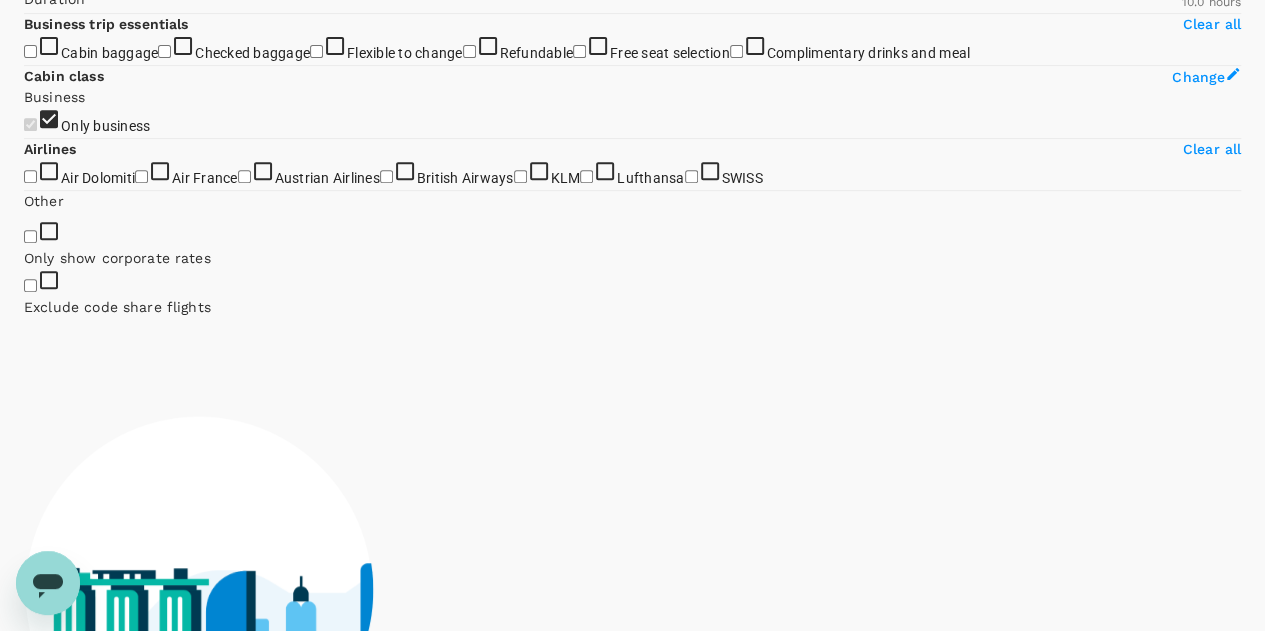drag, startPoint x: 328, startPoint y: 301, endPoint x: 141, endPoint y: 299, distance: 187.0107 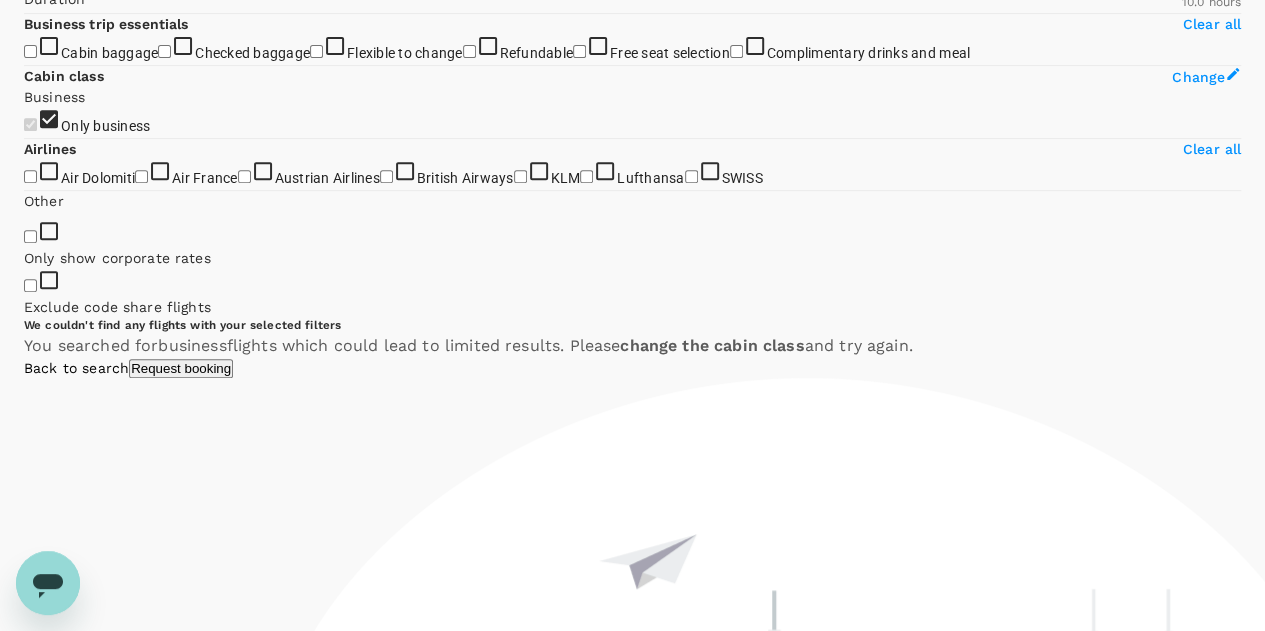 click on "MUC - LUX" at bounding box center [128, -87] 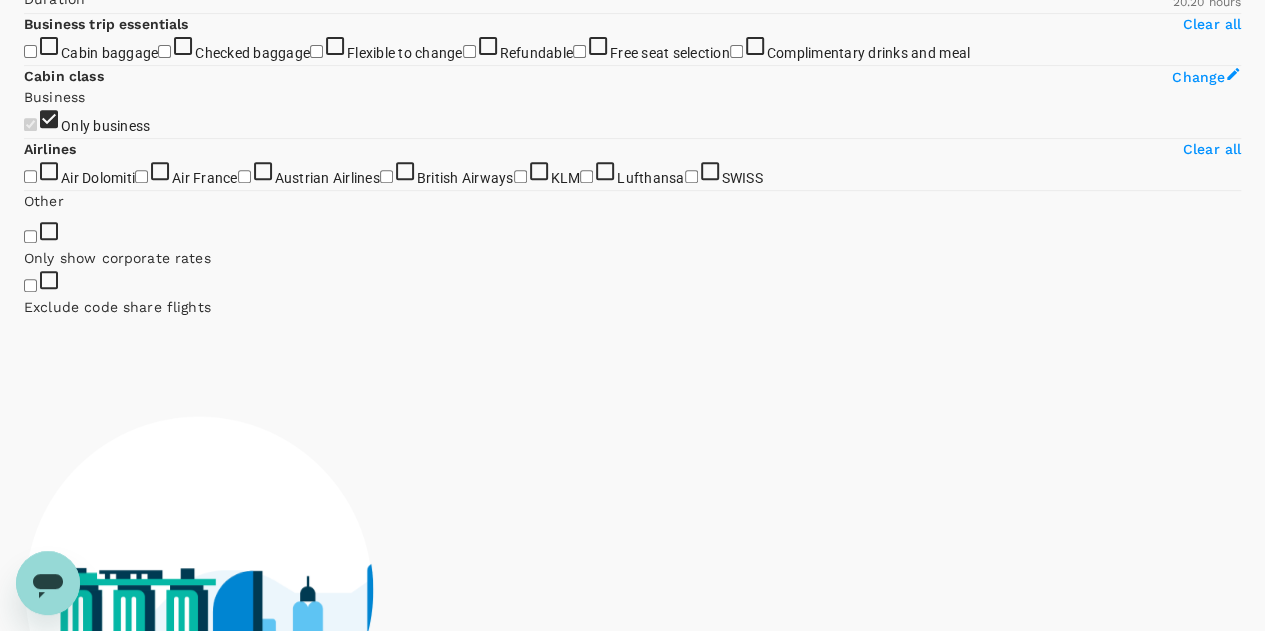 drag, startPoint x: 18, startPoint y: 307, endPoint x: 263, endPoint y: 308, distance: 245.00204 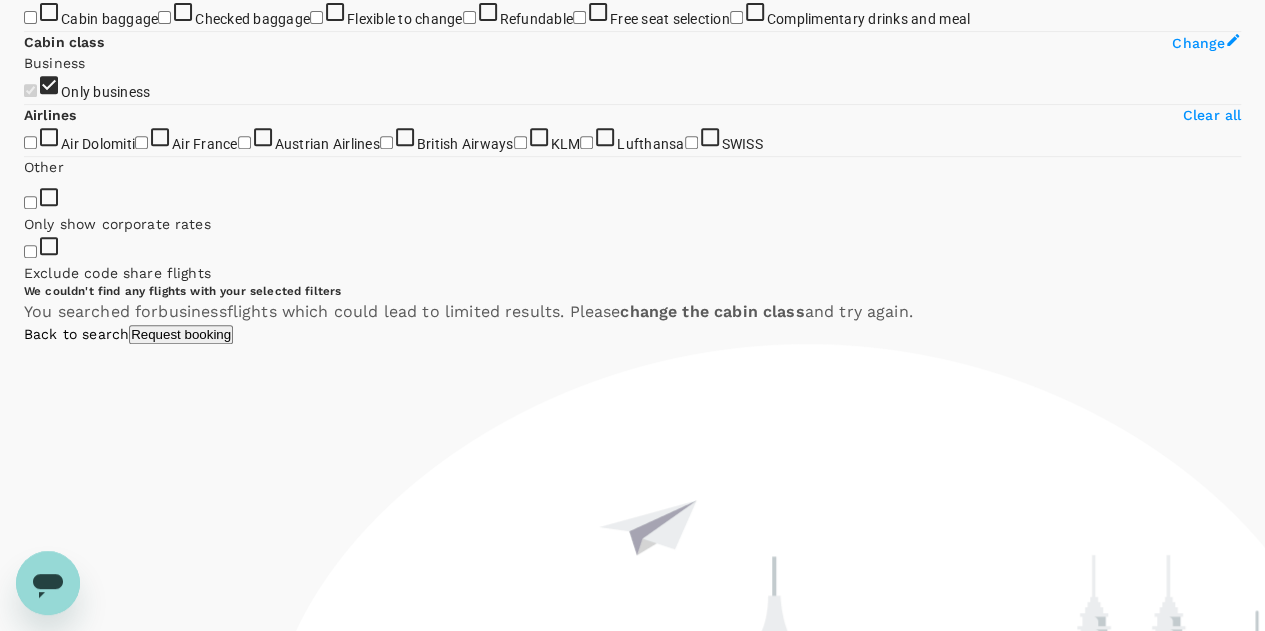 scroll, scrollTop: 408, scrollLeft: 0, axis: vertical 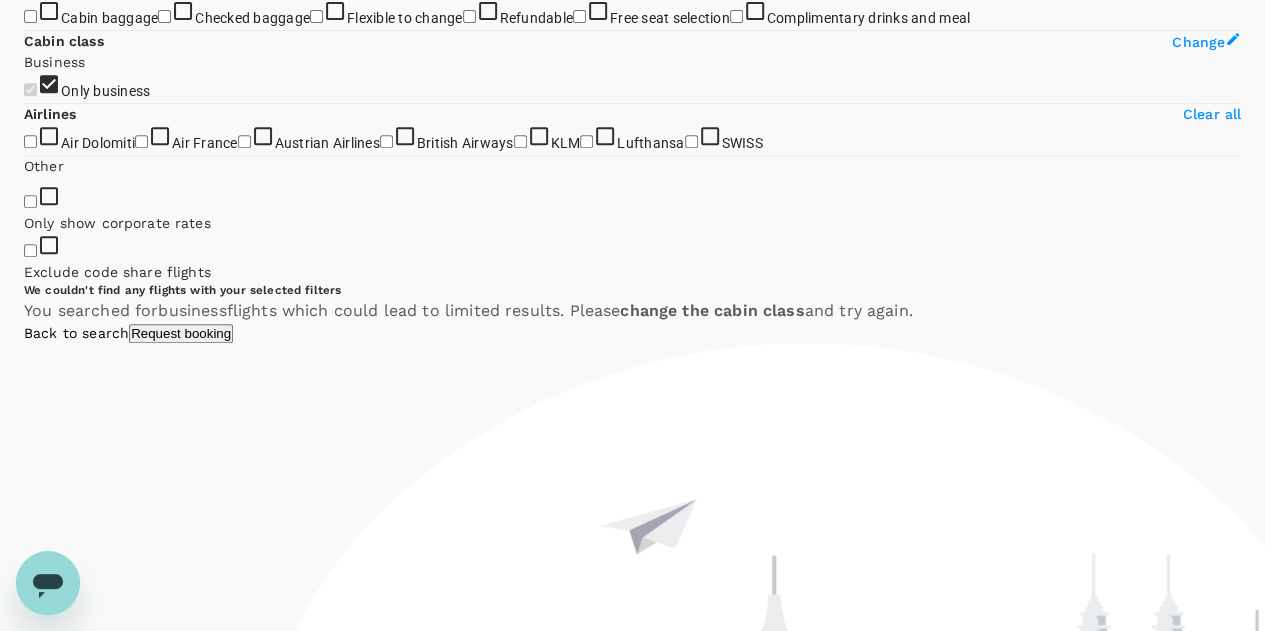 type on "930" 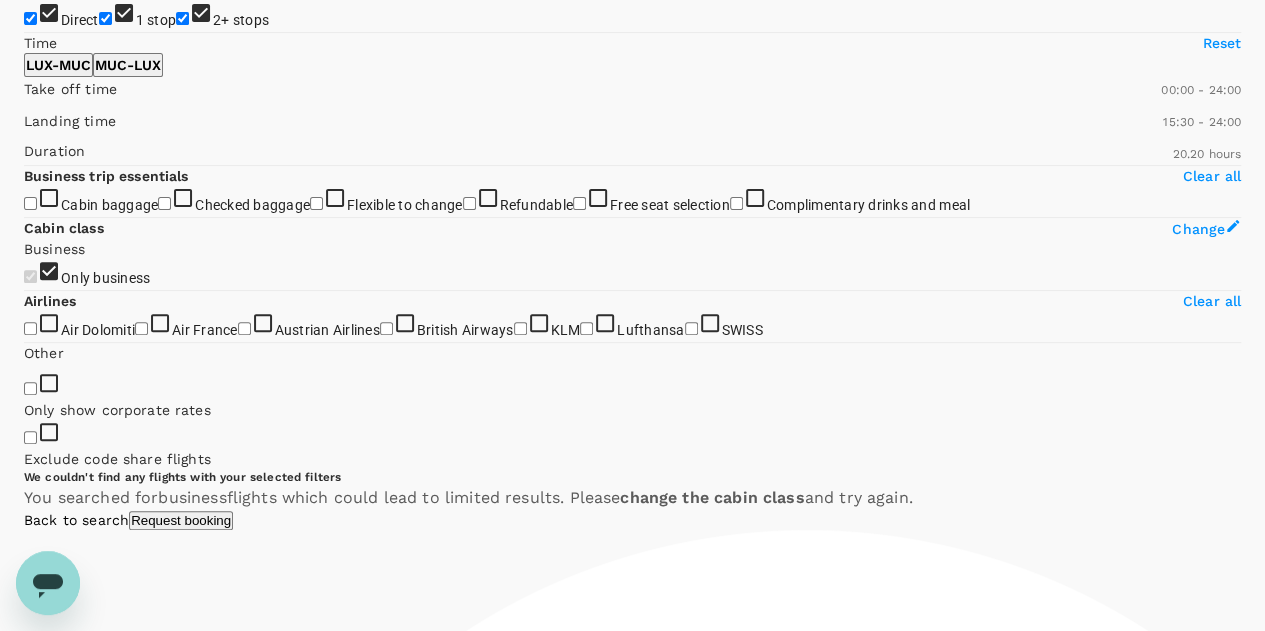 scroll, scrollTop: 214, scrollLeft: 0, axis: vertical 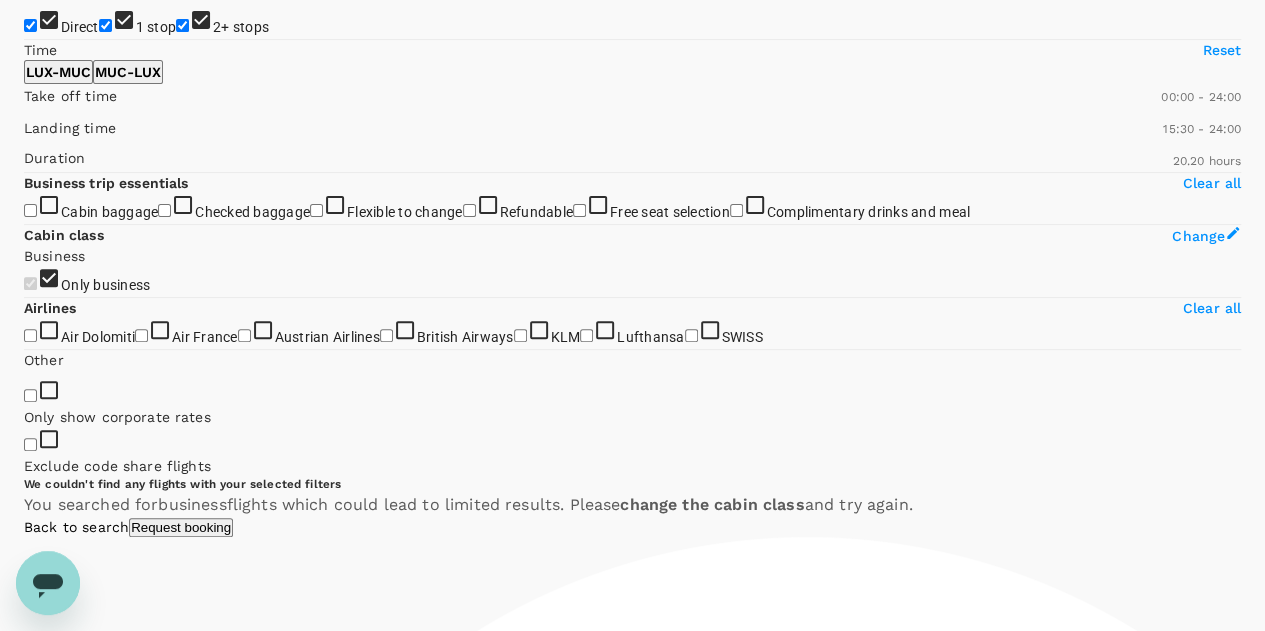 click on "Back to search" at bounding box center (76, 527) 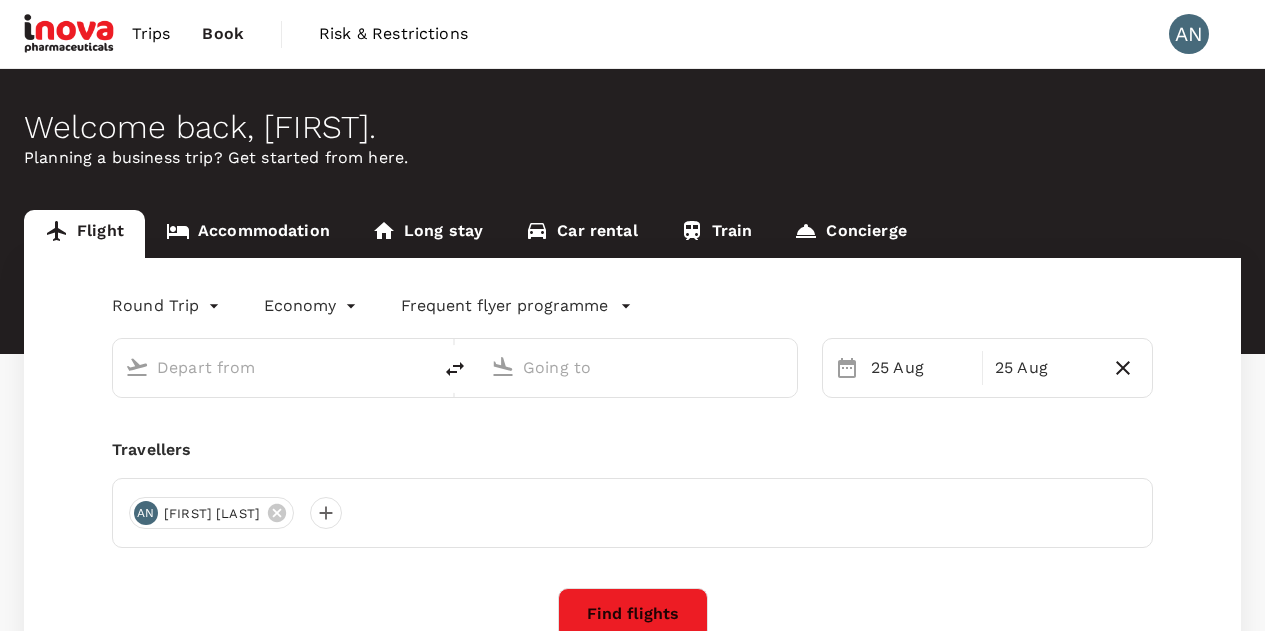 scroll, scrollTop: 0, scrollLeft: 0, axis: both 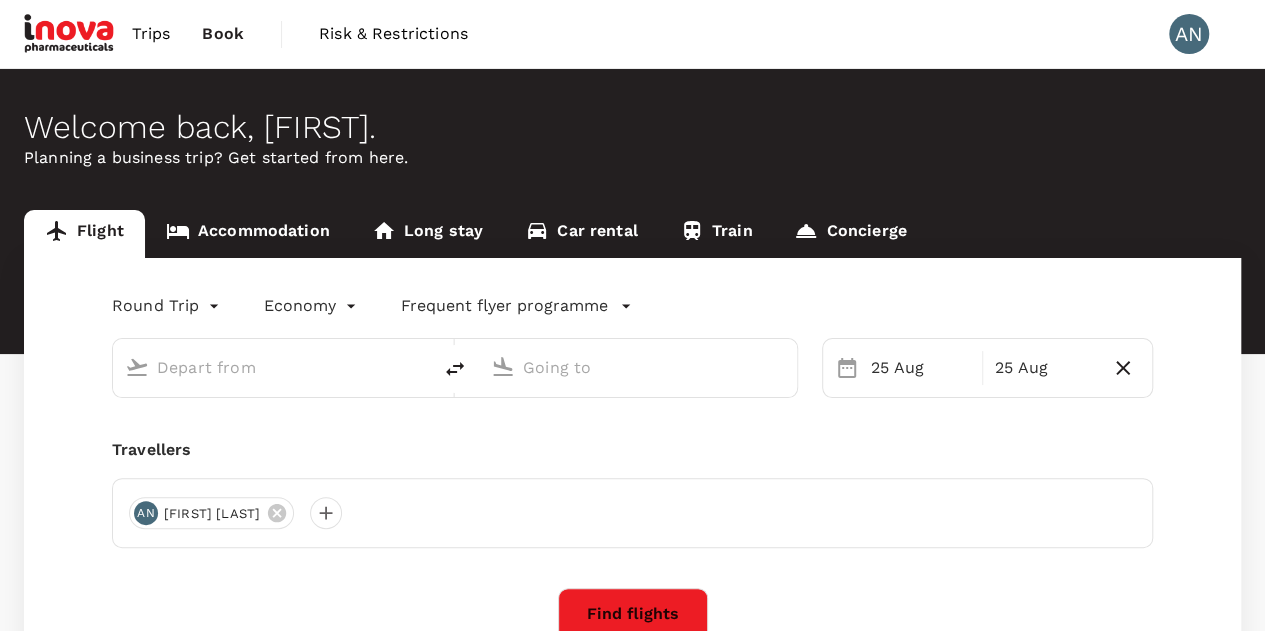 type on "business" 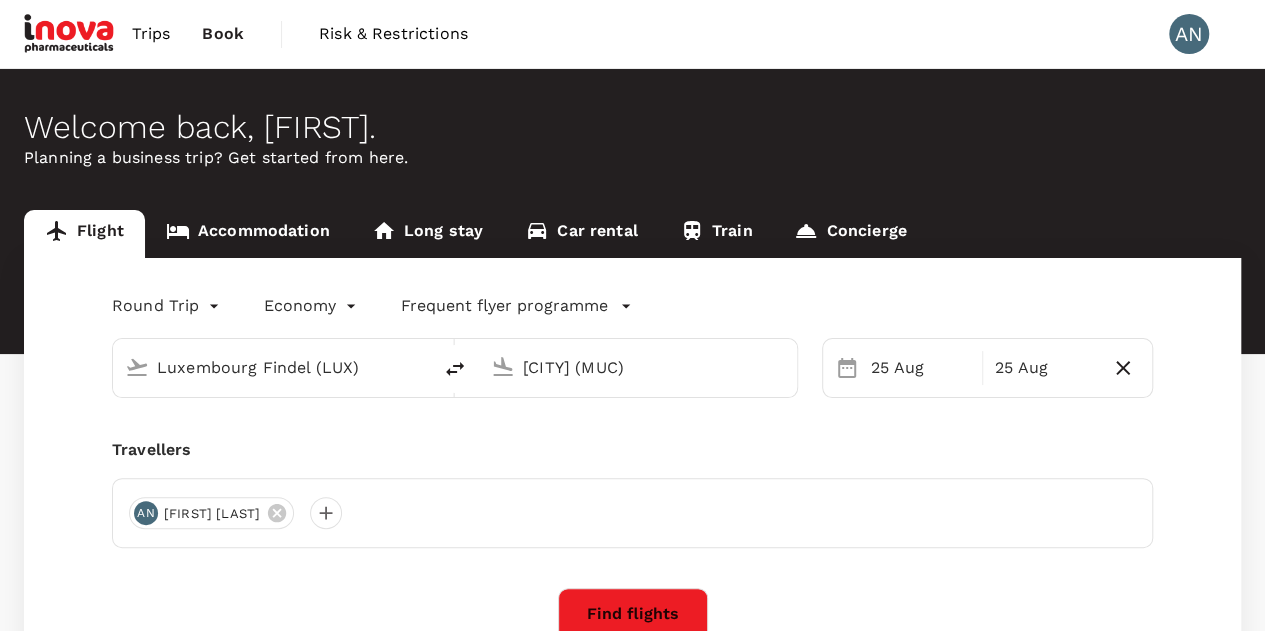 type 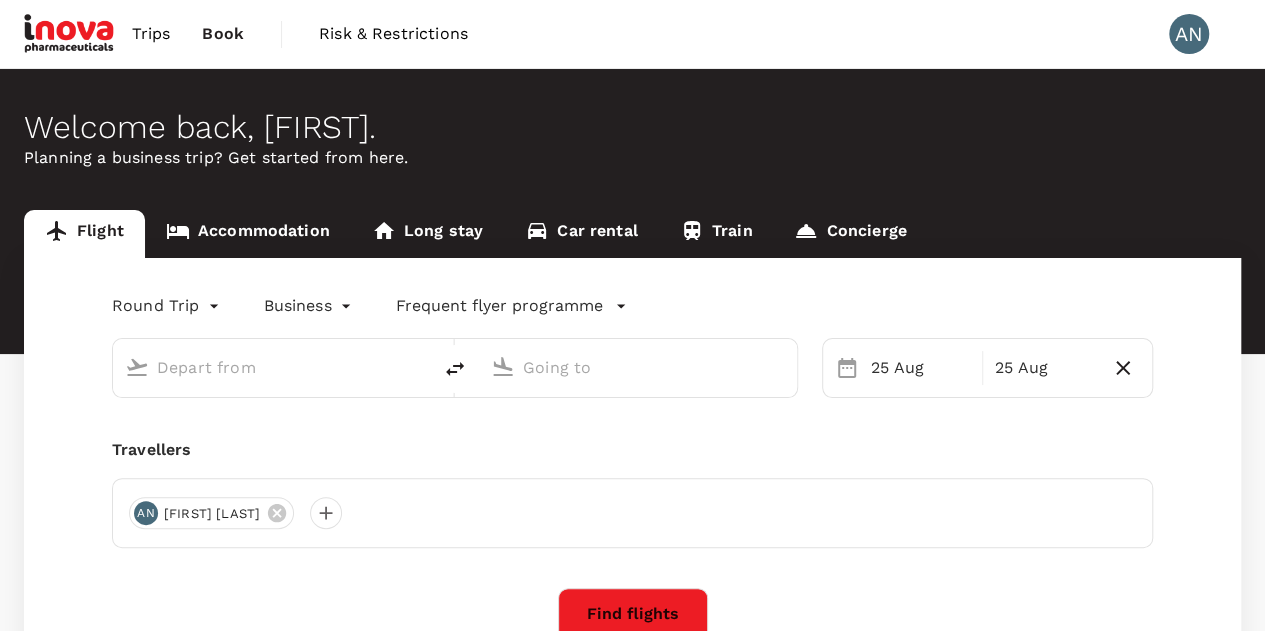 type on "Luxembourg Findel (LUX)" 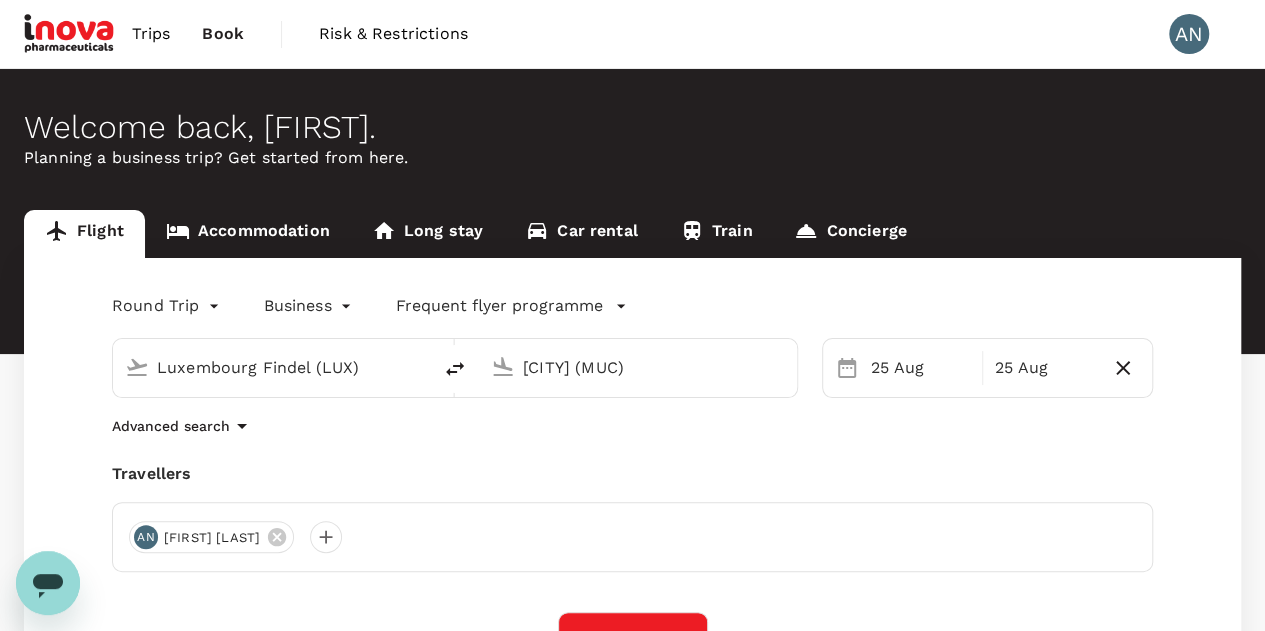 scroll, scrollTop: 0, scrollLeft: 0, axis: both 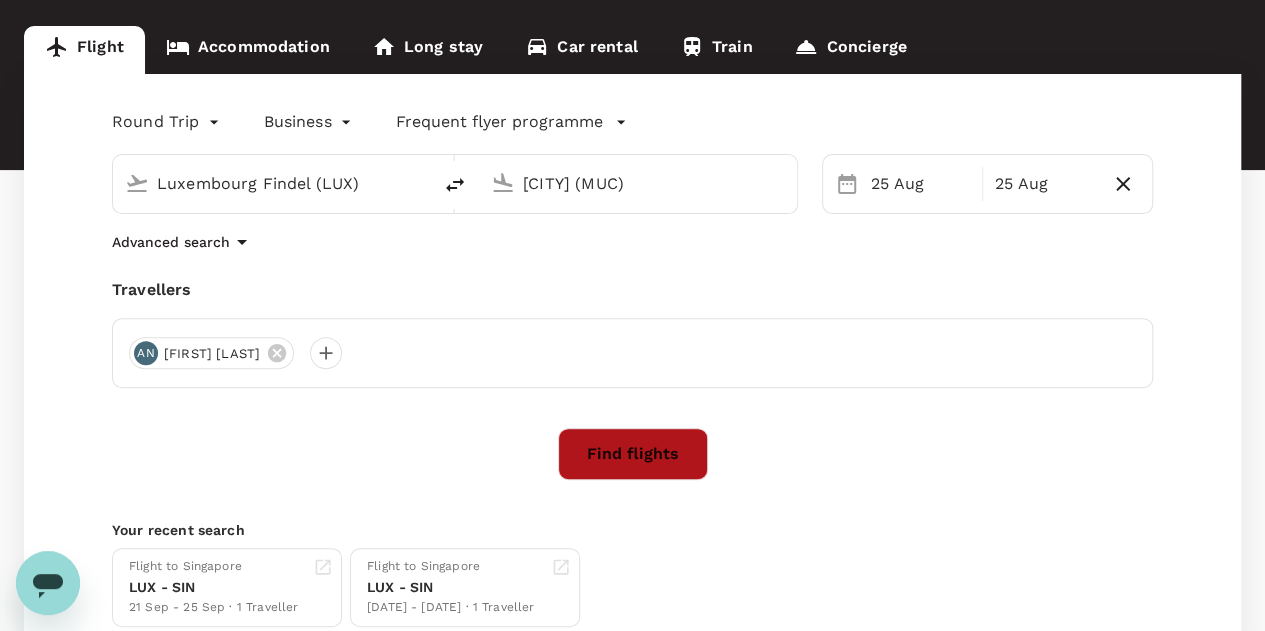click on "Find flights" at bounding box center (633, 454) 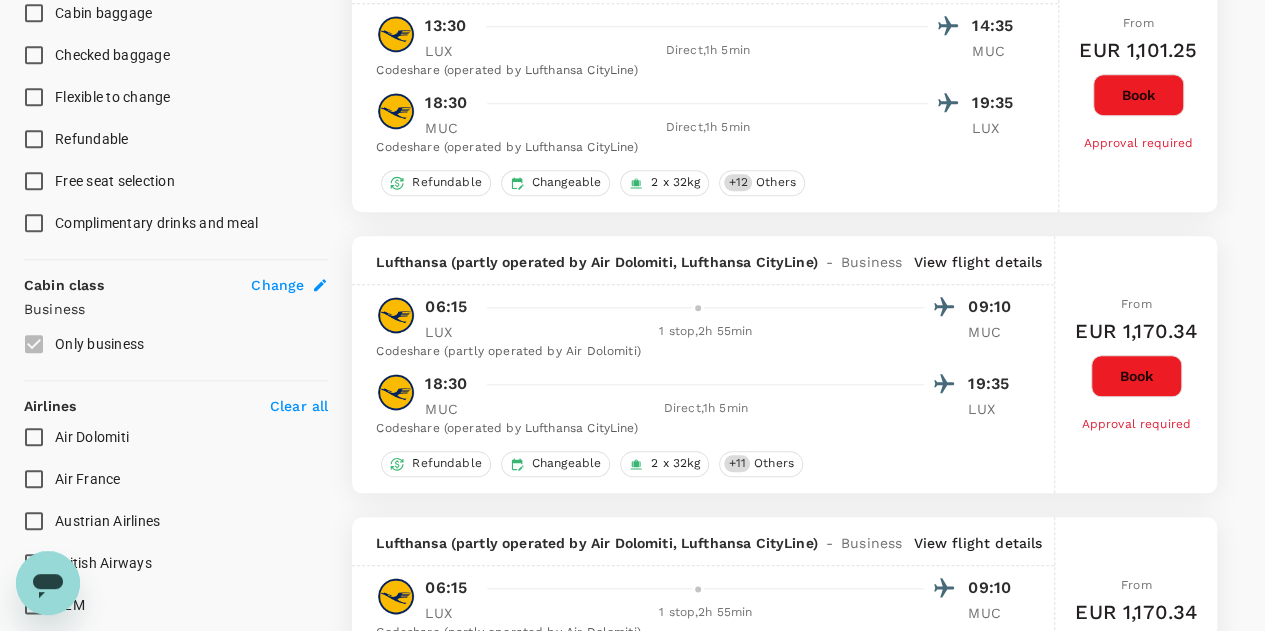 scroll, scrollTop: 841, scrollLeft: 0, axis: vertical 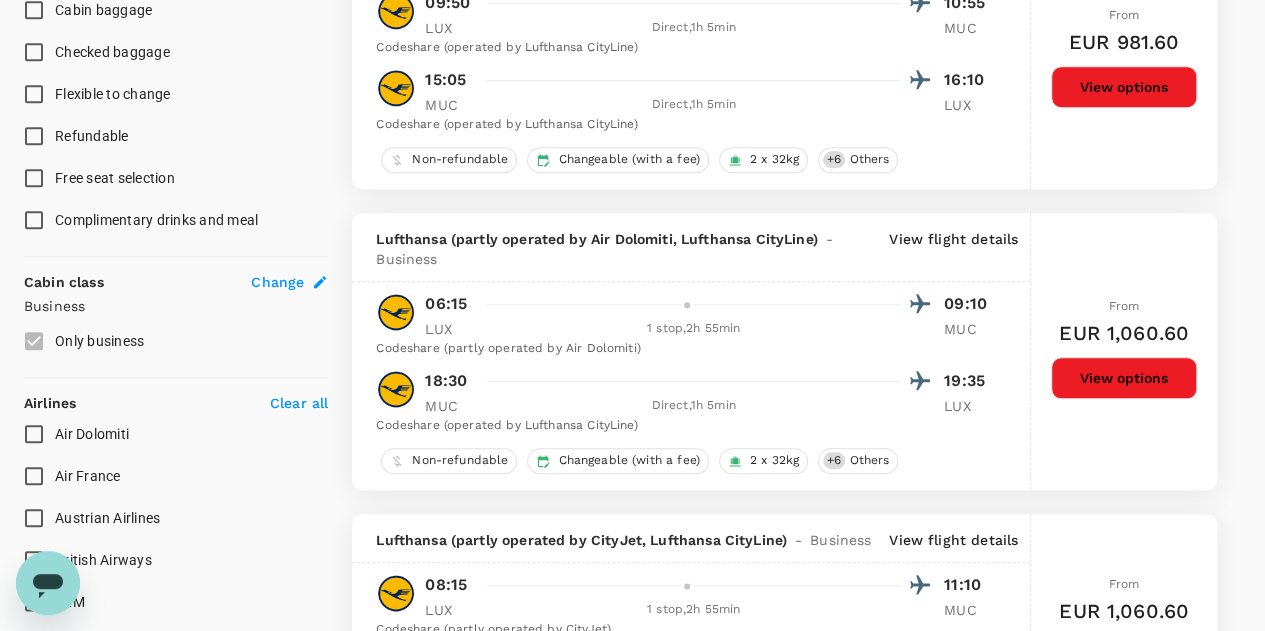 click on "View options" at bounding box center (1124, 378) 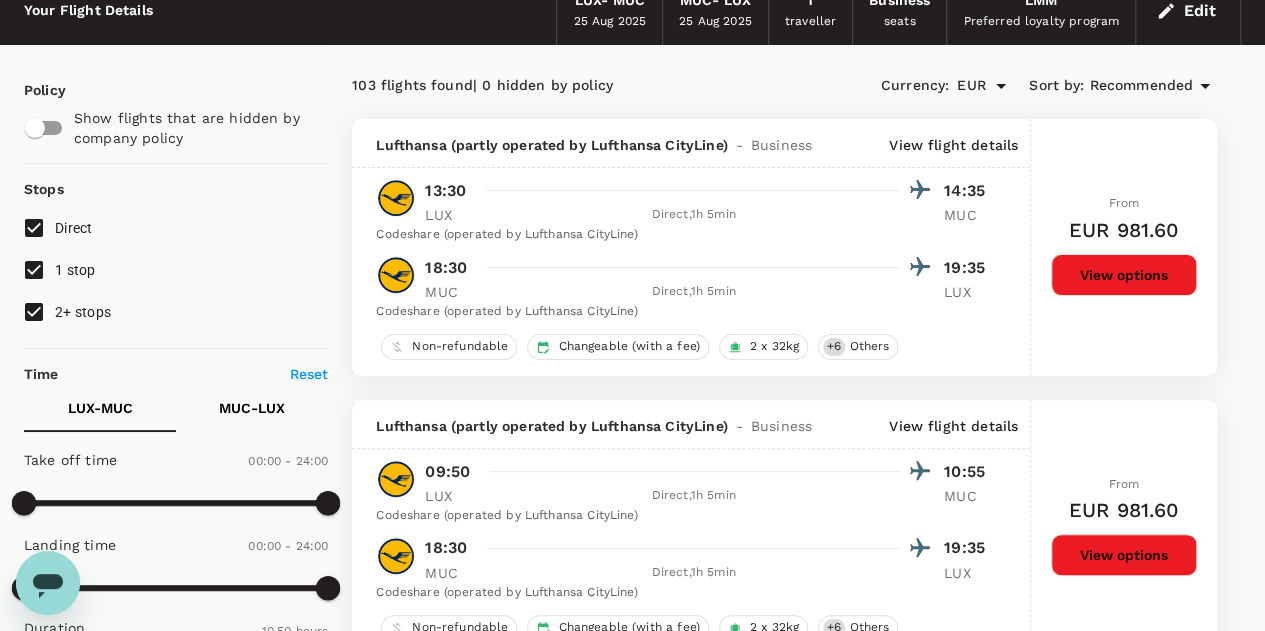 scroll, scrollTop: 0, scrollLeft: 0, axis: both 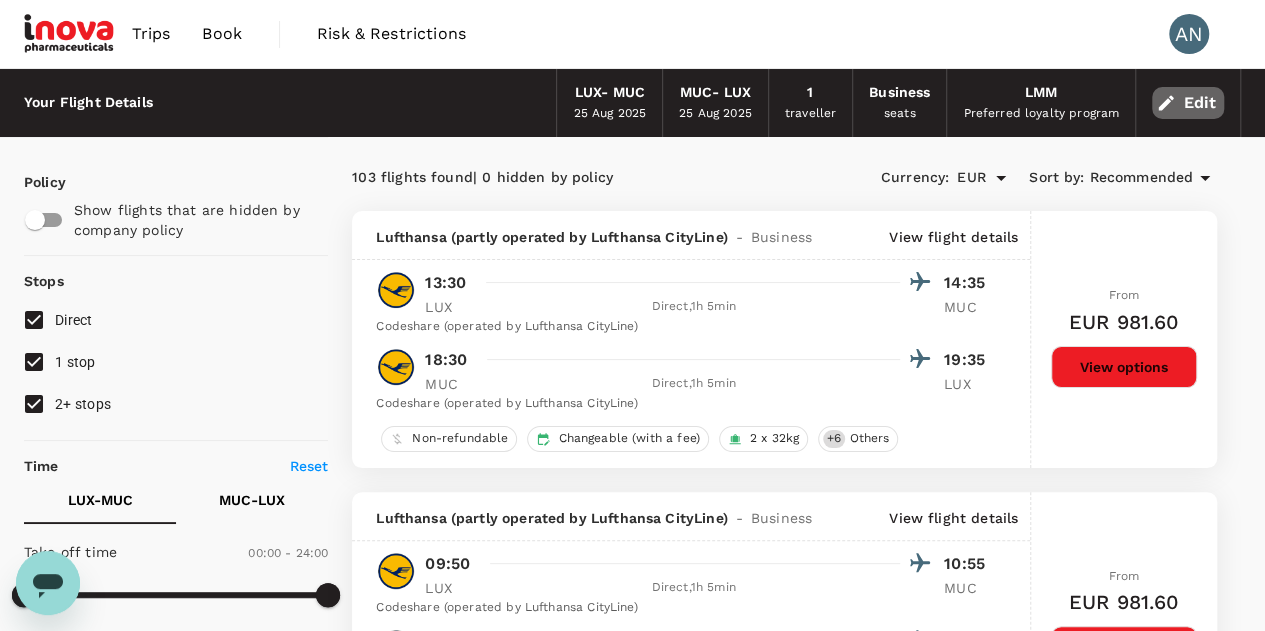 click on "Edit" at bounding box center (1188, 103) 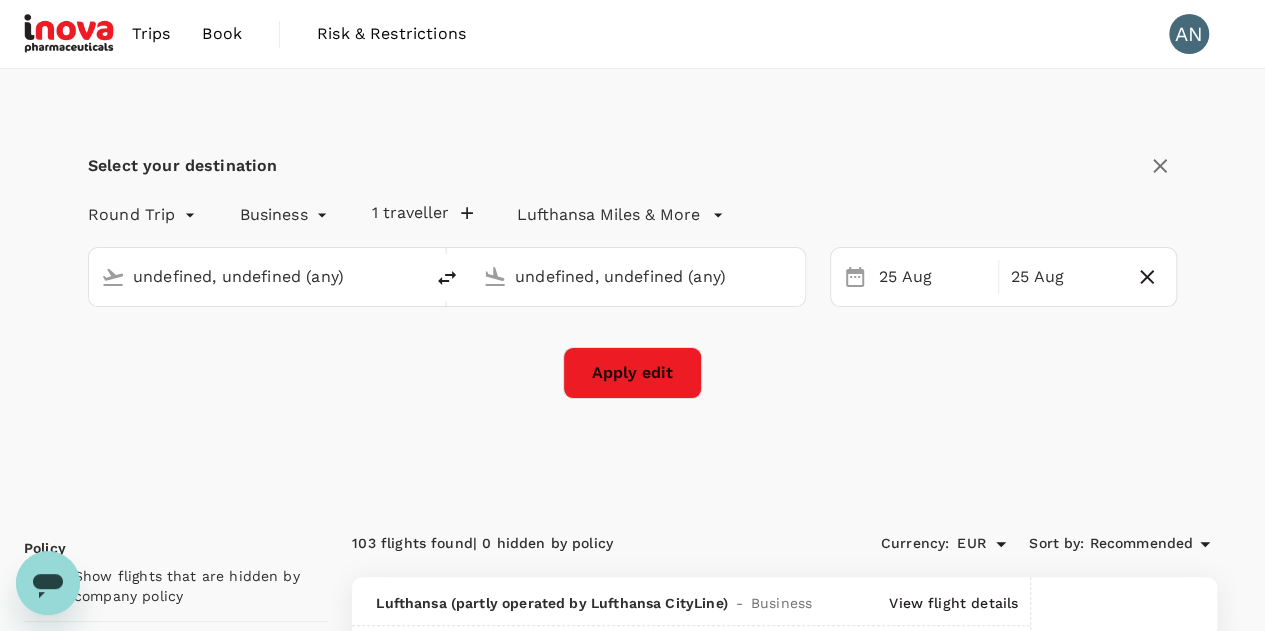 type 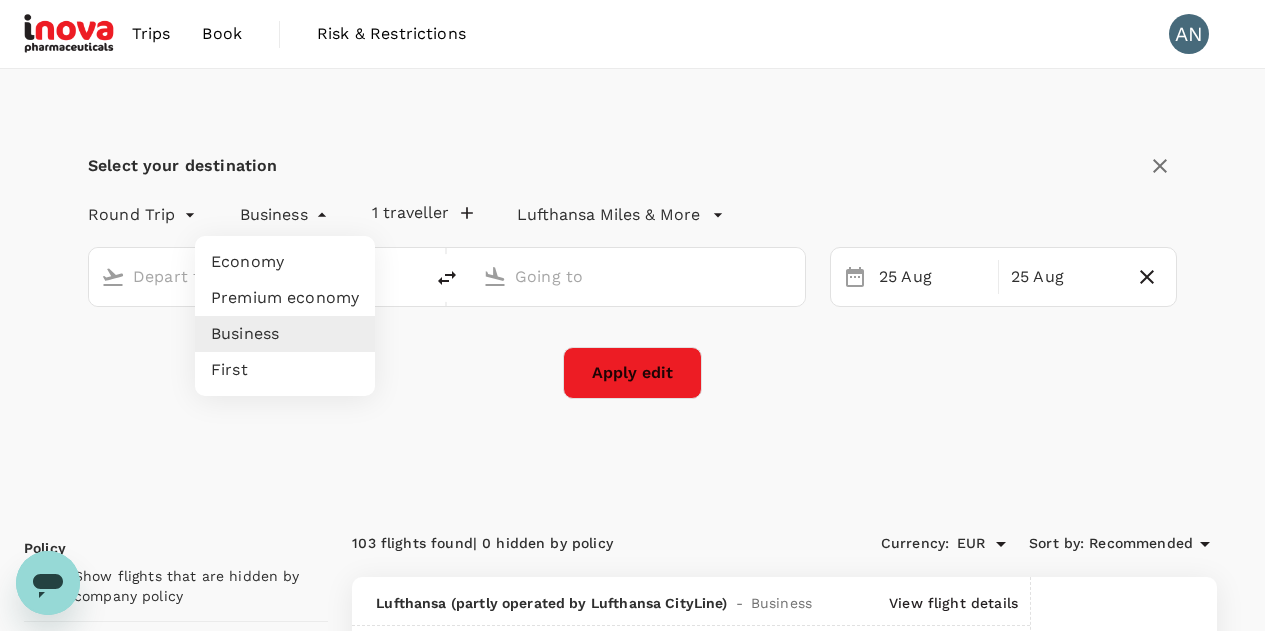 click on "Trips Book Risk & Restrictions AN Select your destination Round Trip roundtrip Business business 1 traveller Lufthansa Miles & More 25 Aug 25 Aug Apply edit Policy Show flights that are hidden by company policy Stops Direct 1 stop 2+ stops Time Reset LUX - MUC MUC - LUX Take off time 00:00 - 24:00 Landing time 00:00 - 24:00 Duration 10.50 hours Take off time 00:00 - 24:00 Landing time 00:00 - 24:00 Duration 20.20 hours Business trip essentials Clear all Cabin baggage Checked baggage Flexible to change Refundable Free seat selection Complimentary drinks and meal Cabin class Change Business Only business Airlines Clear all Air Dolomiti Air France Austrian Airlines British Airways KLM Lufthansa SWISS Other Only show corporate rates Exclude code share flights 103 flights found | 0 hidden by policy Currency : EUR Sort by : Recommended Lufthansa (partly operated by Lufthansa CityLine) - Business View flight details 13:30 14:35 LUX Direct , 1h 5min MUC Codeshare (operated by Lufthansa CityLine) MUC" at bounding box center [640, 3621] 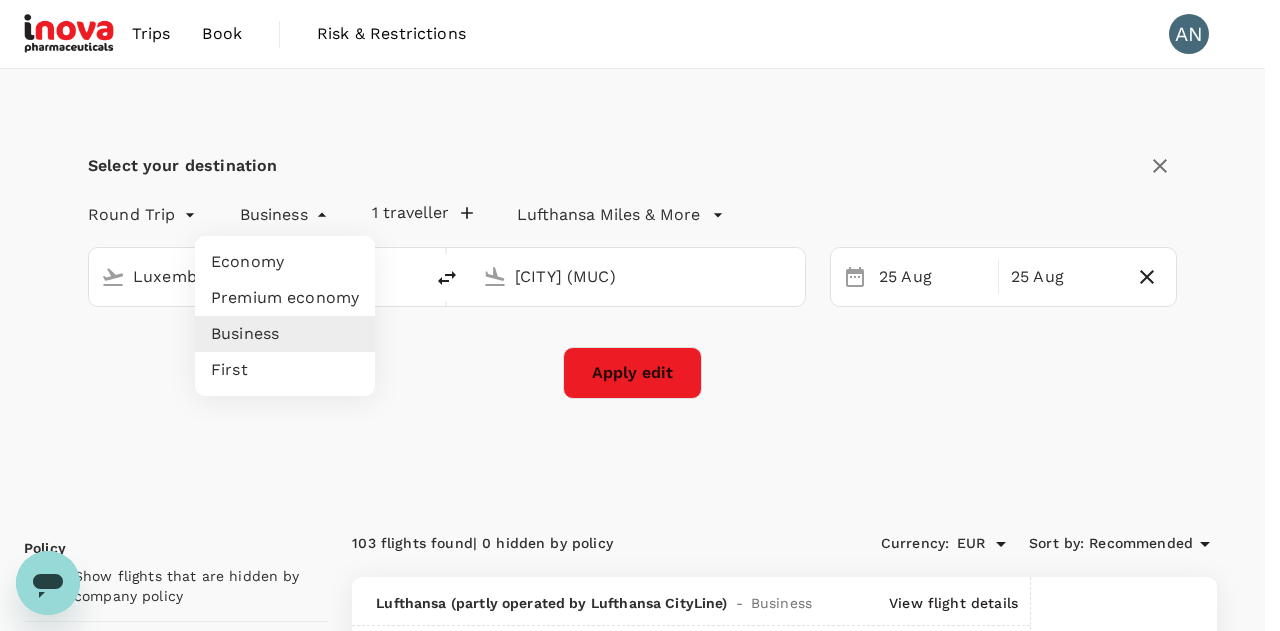 click on "Economy" at bounding box center (285, 262) 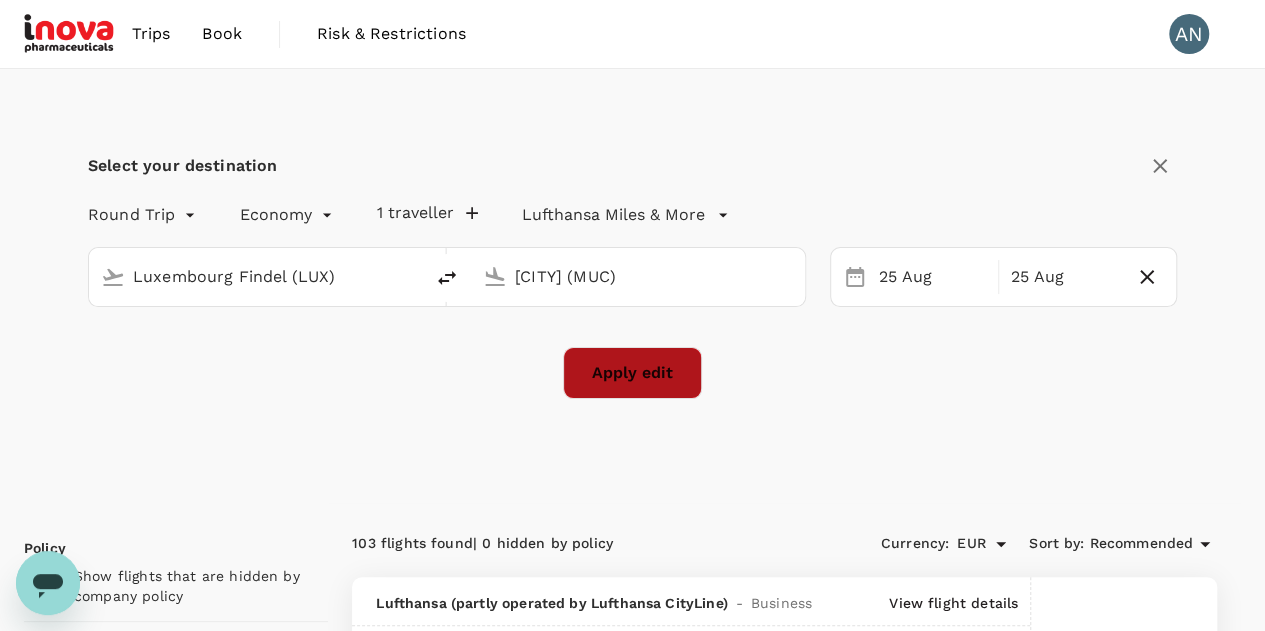 click on "Apply edit" at bounding box center (632, 373) 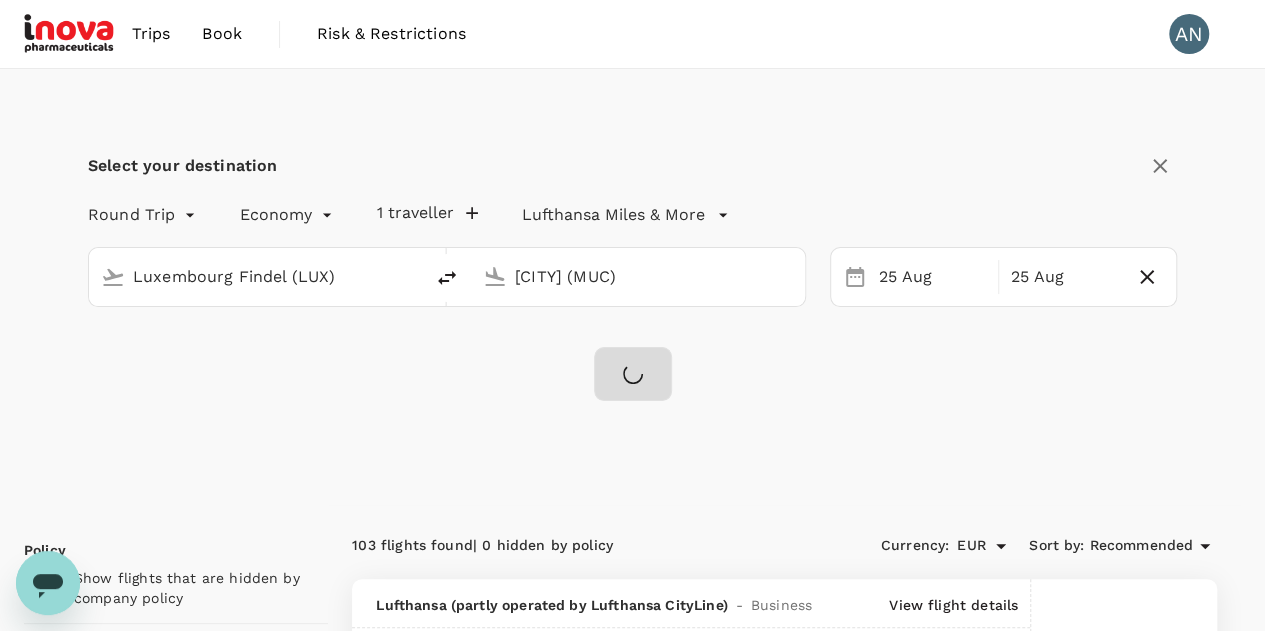 checkbox on "false" 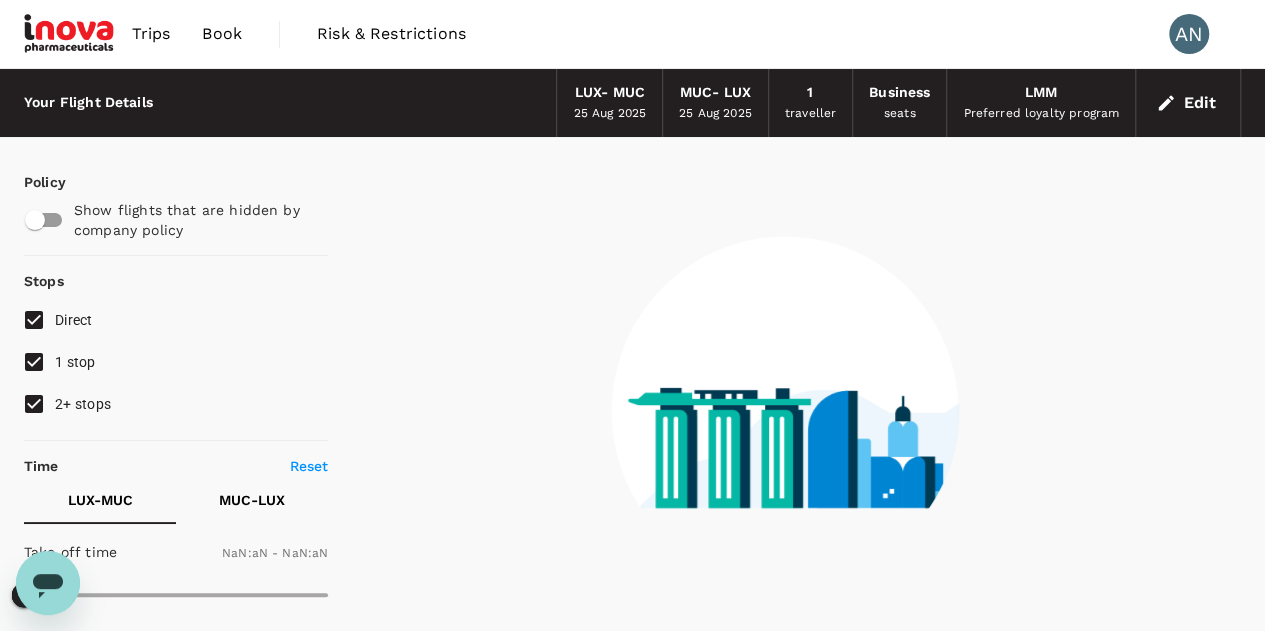 type on "1440" 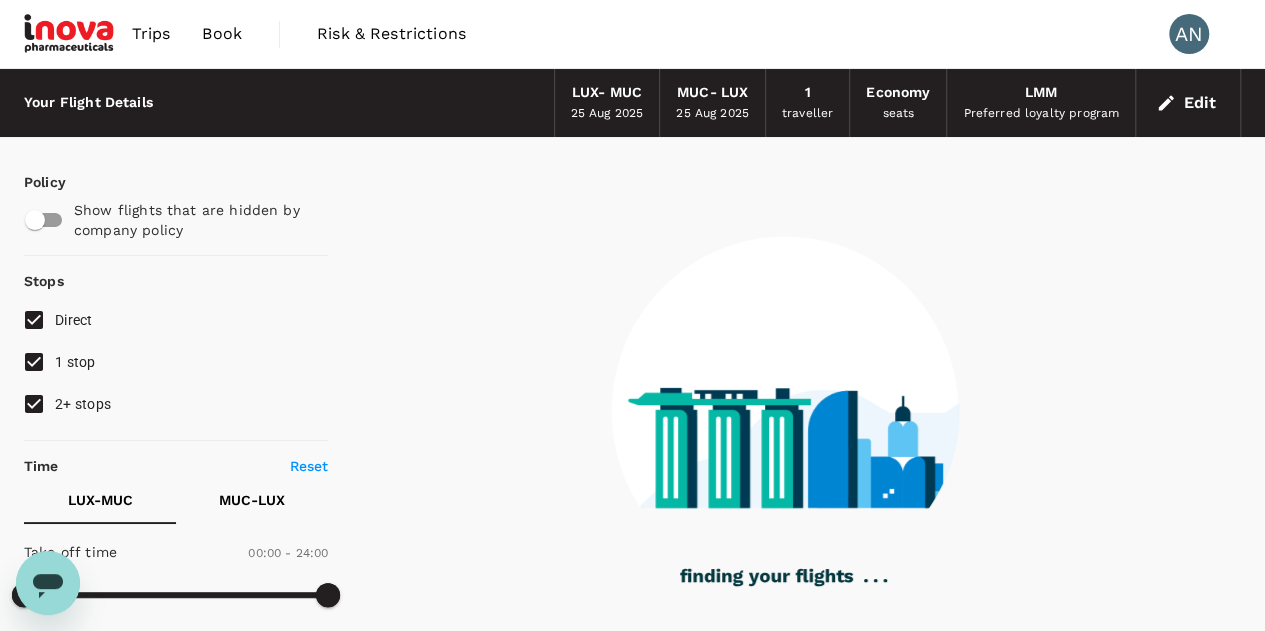 type on "400" 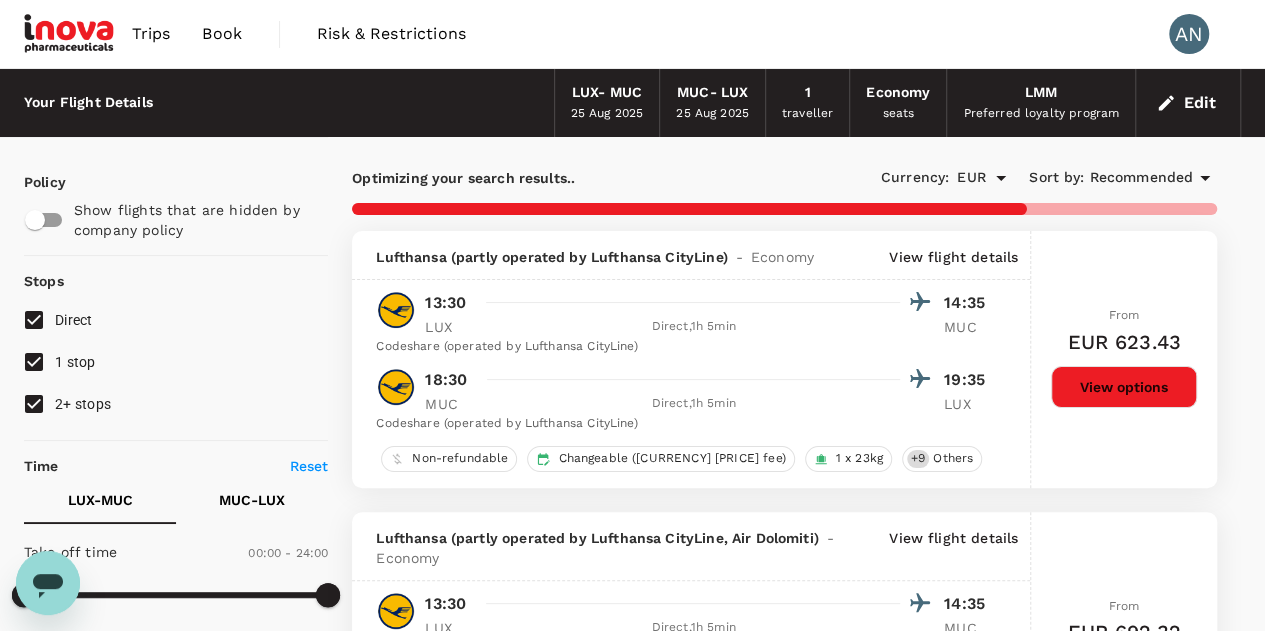type on "600" 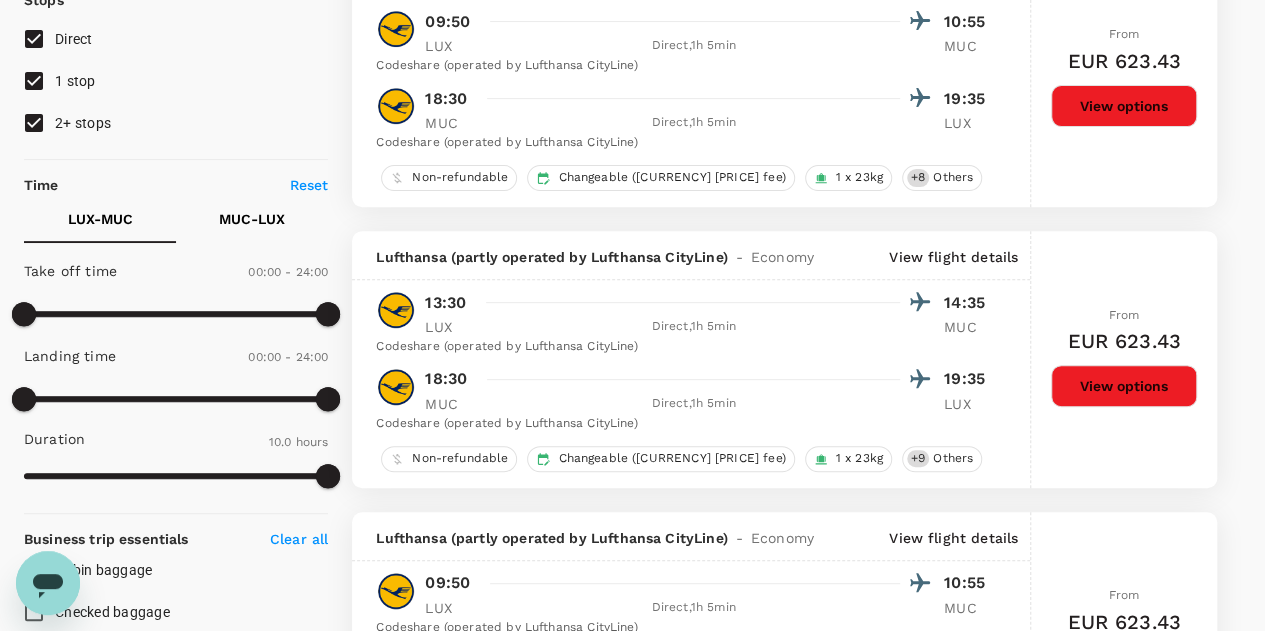 scroll, scrollTop: 282, scrollLeft: 0, axis: vertical 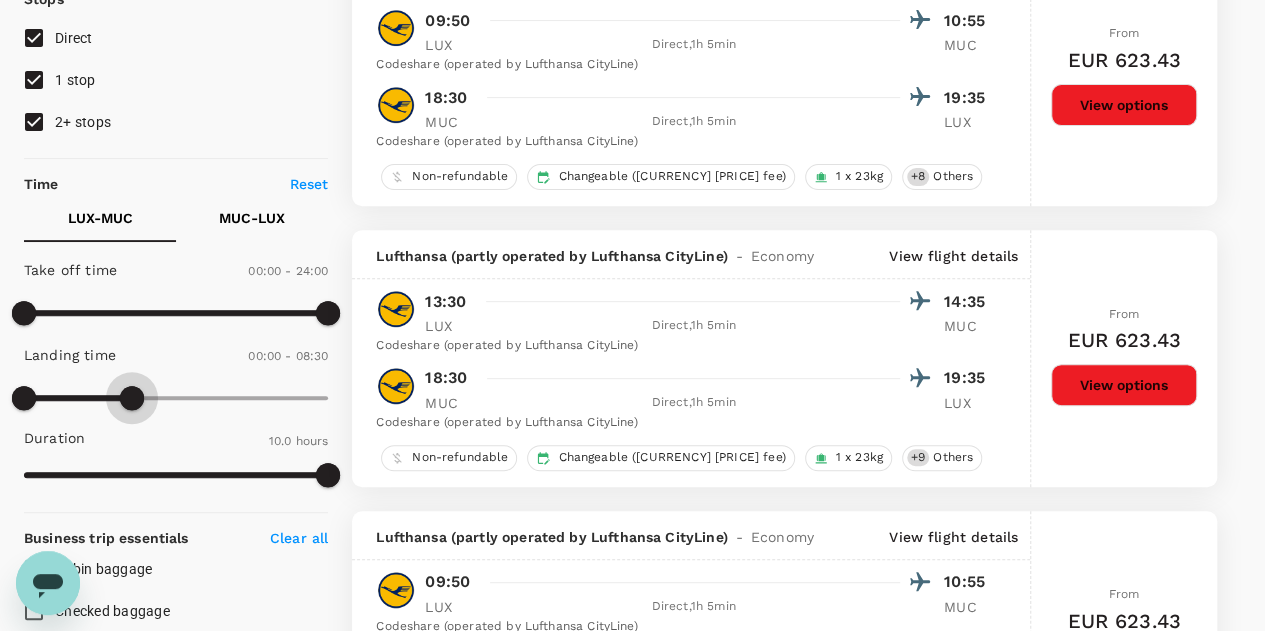 drag, startPoint x: 330, startPoint y: 405, endPoint x: 134, endPoint y: 417, distance: 196.367 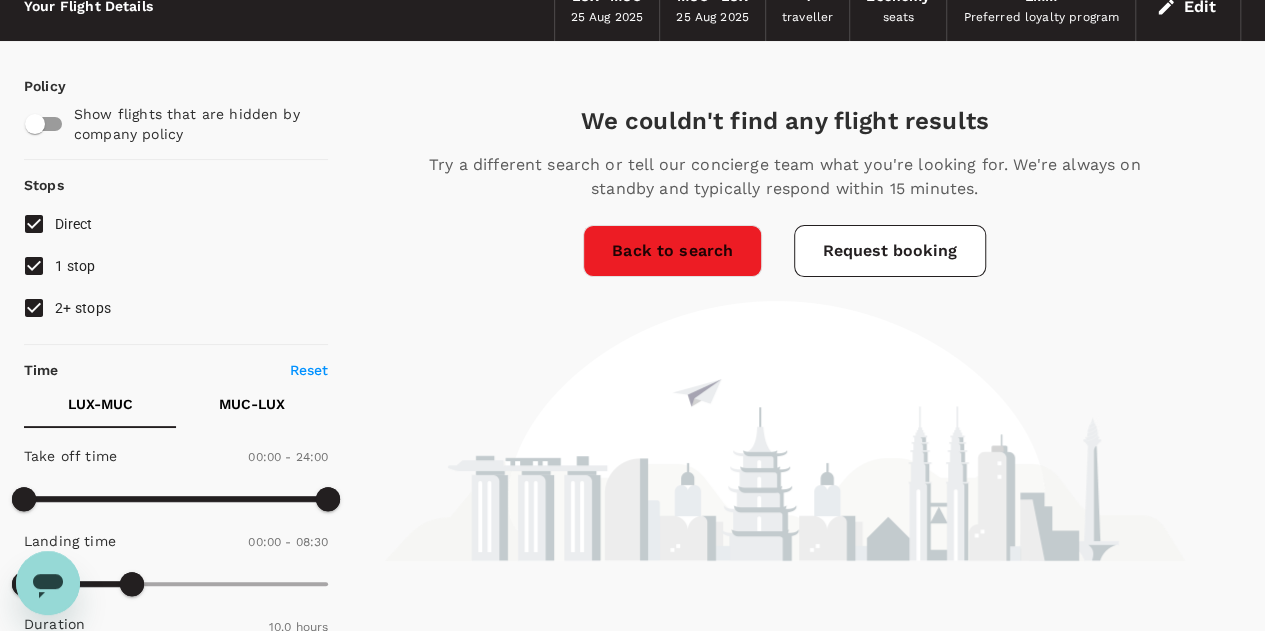 scroll, scrollTop: 93, scrollLeft: 0, axis: vertical 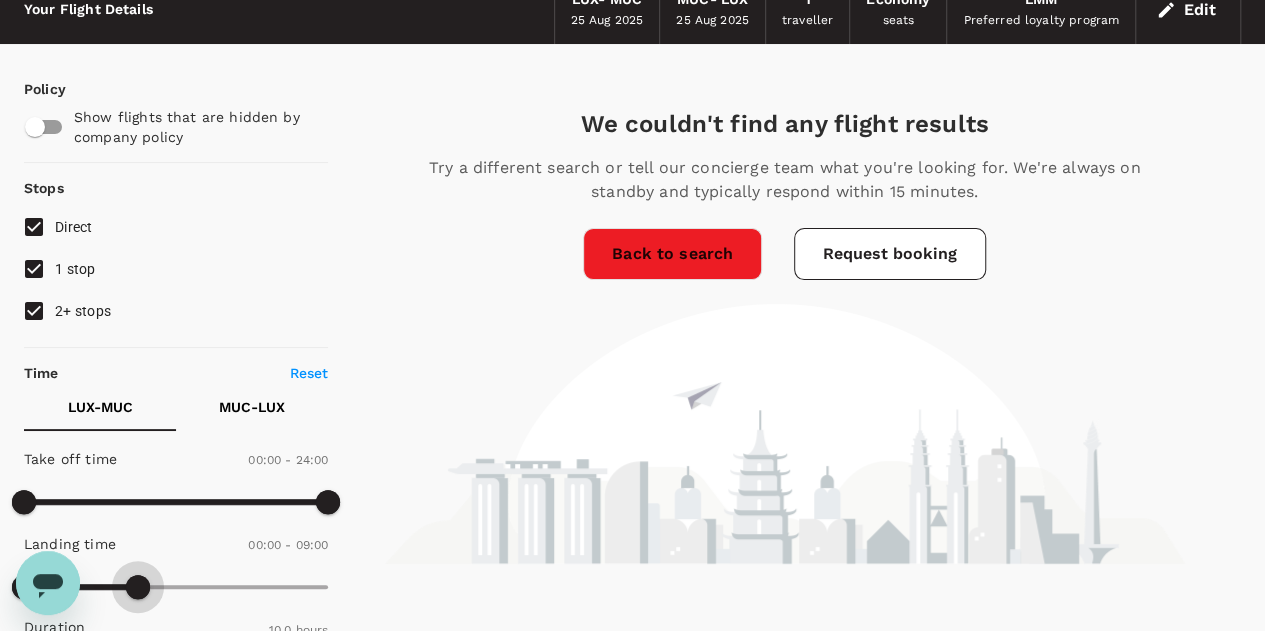 type on "630" 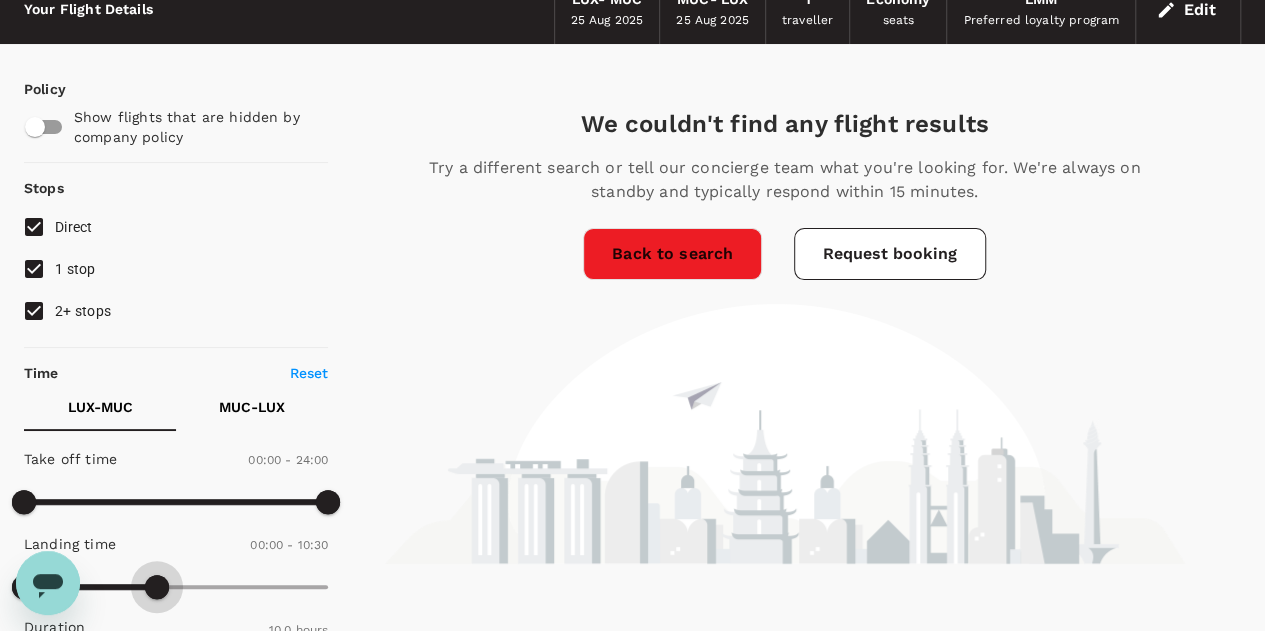 drag, startPoint x: 138, startPoint y: 585, endPoint x: 158, endPoint y: 587, distance: 20.09975 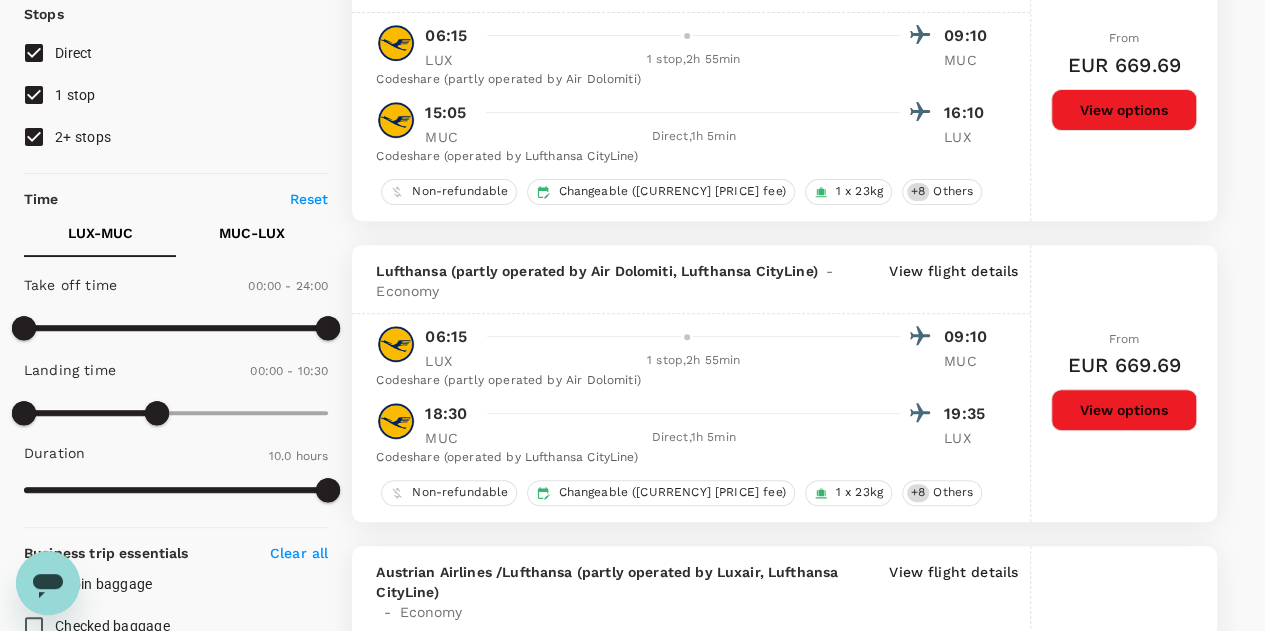 scroll, scrollTop: 268, scrollLeft: 0, axis: vertical 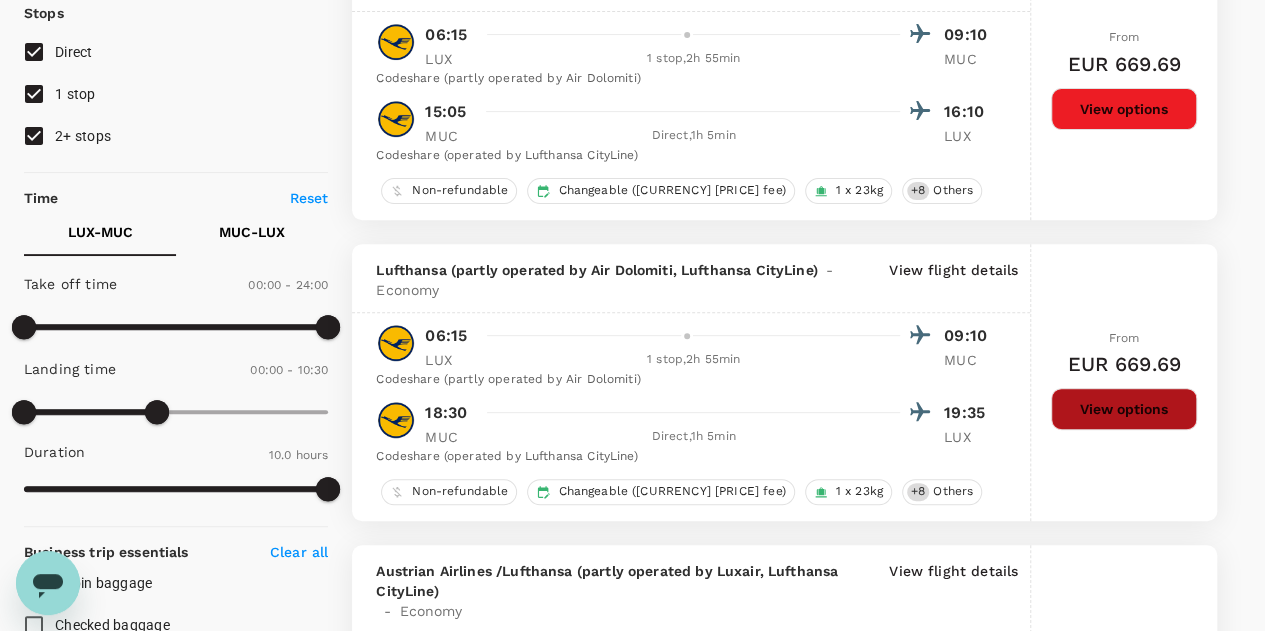 click on "View options" at bounding box center [1124, 409] 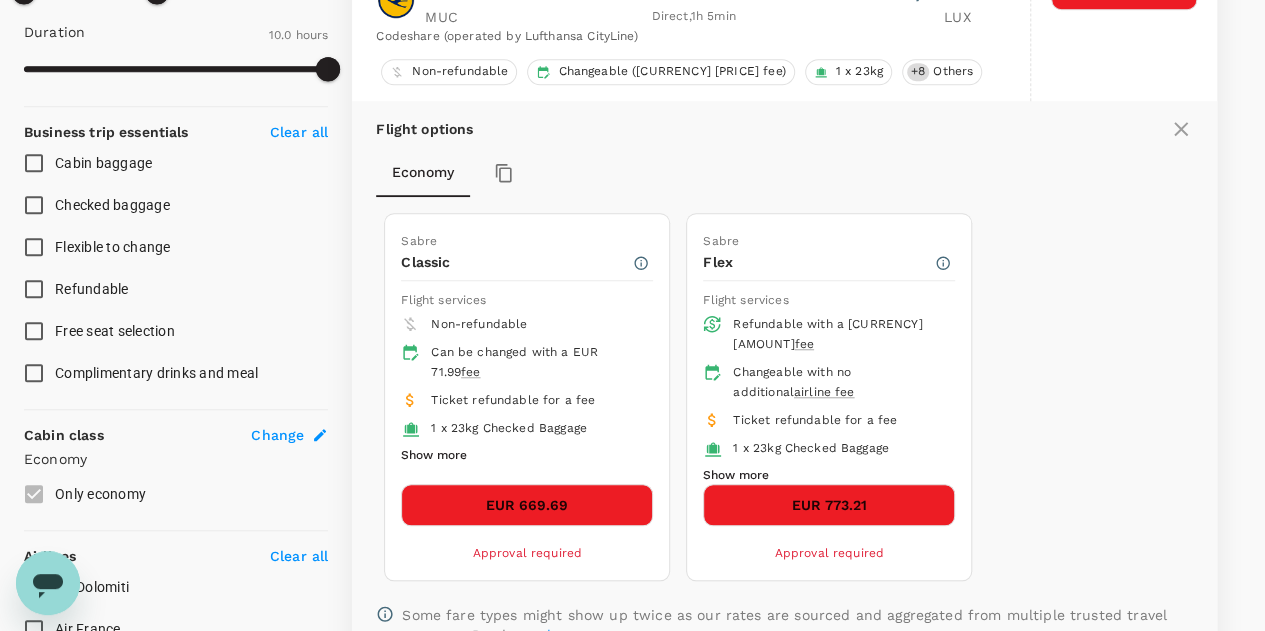 scroll, scrollTop: 689, scrollLeft: 0, axis: vertical 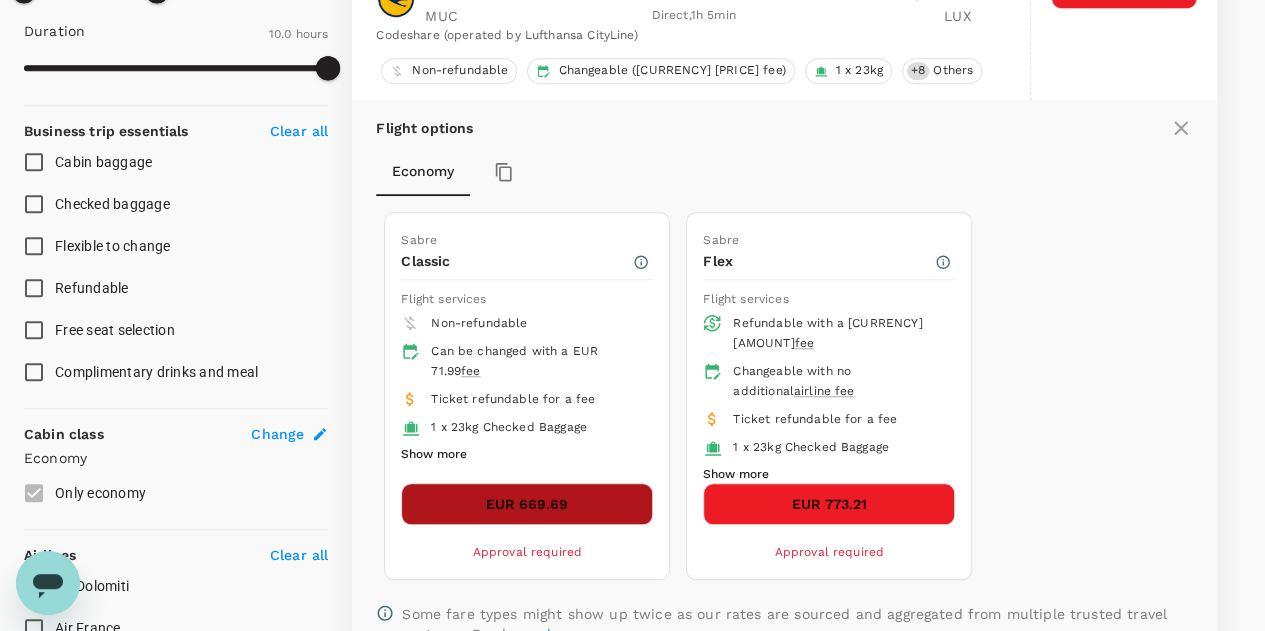 click on "EUR 669.69" at bounding box center [527, 504] 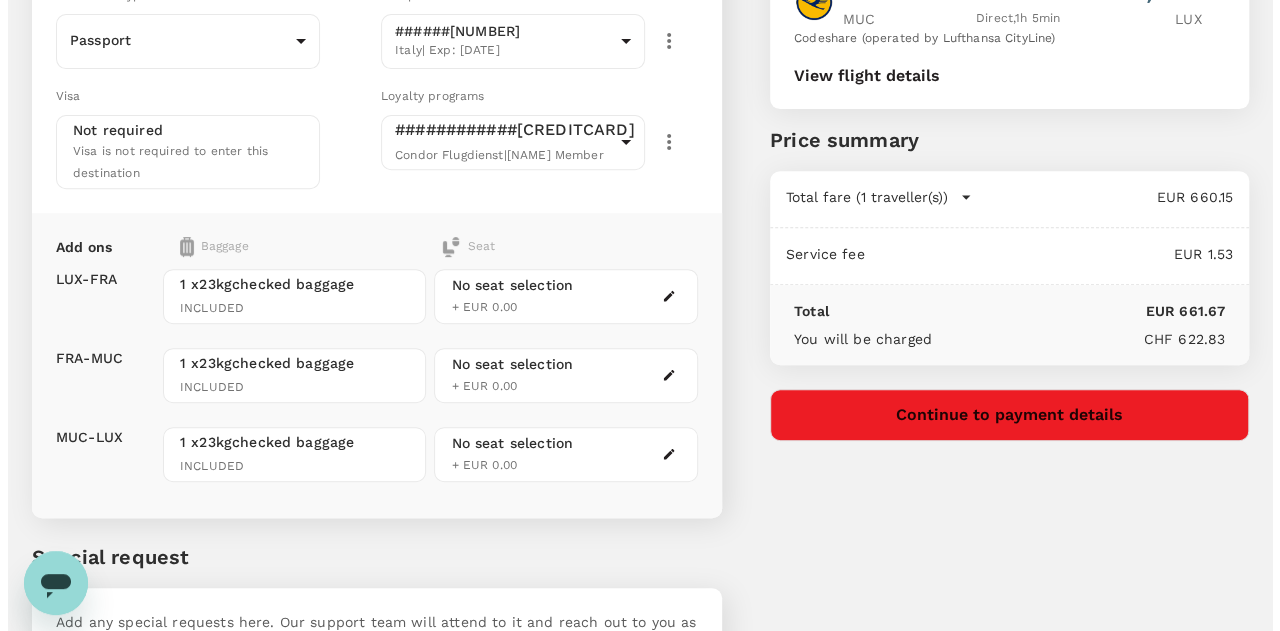 scroll, scrollTop: 320, scrollLeft: 0, axis: vertical 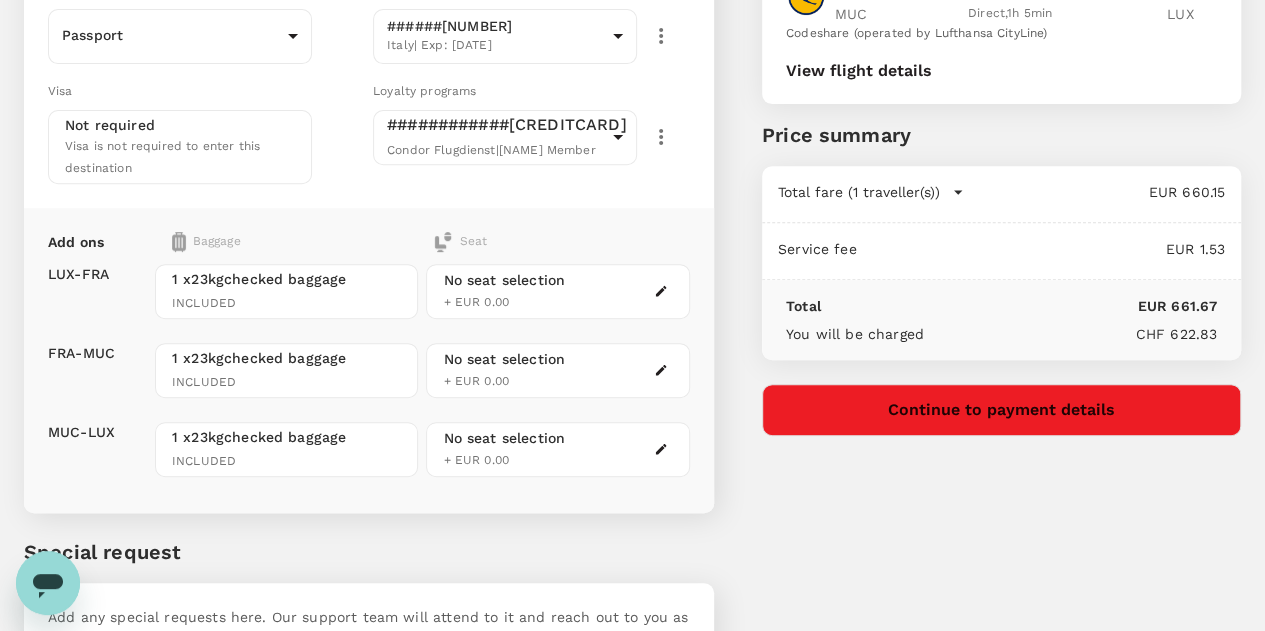 click on "Continue to payment details" at bounding box center (1001, 410) 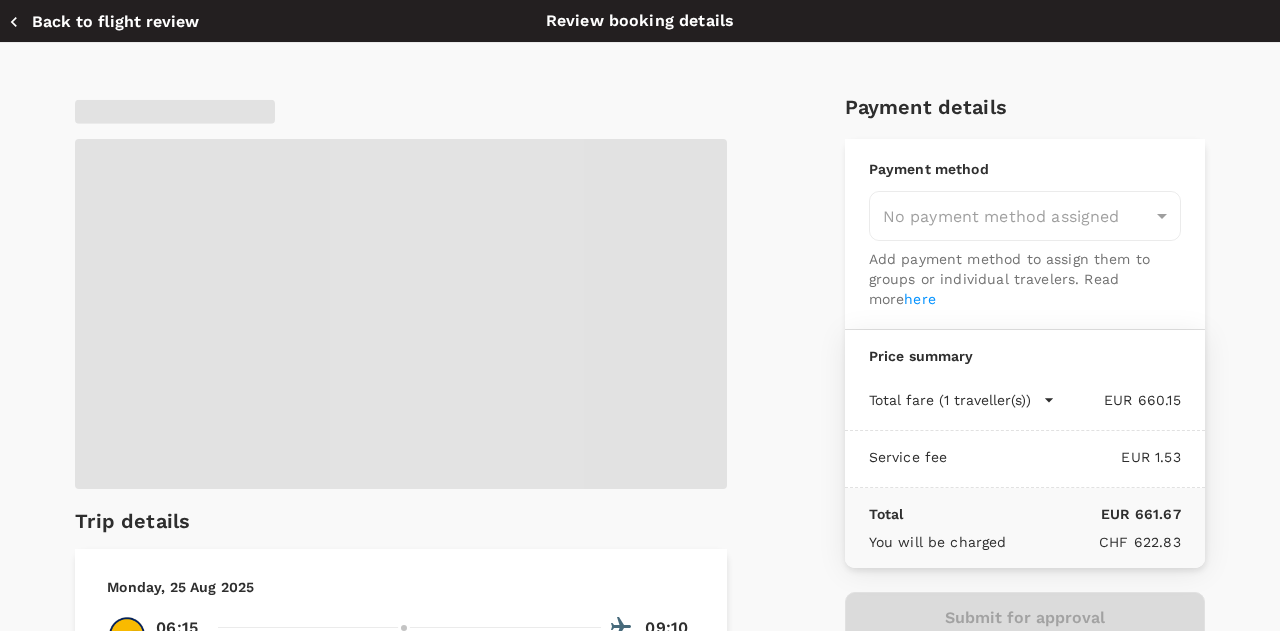 type on "[UUID]" 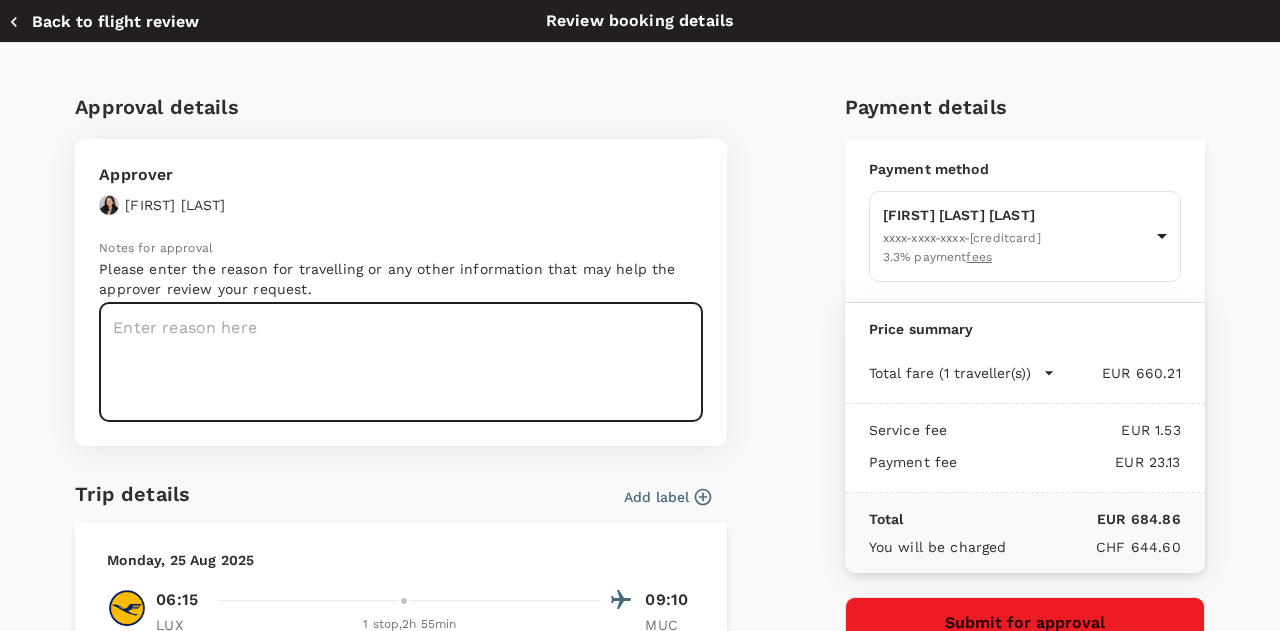 click at bounding box center [401, 362] 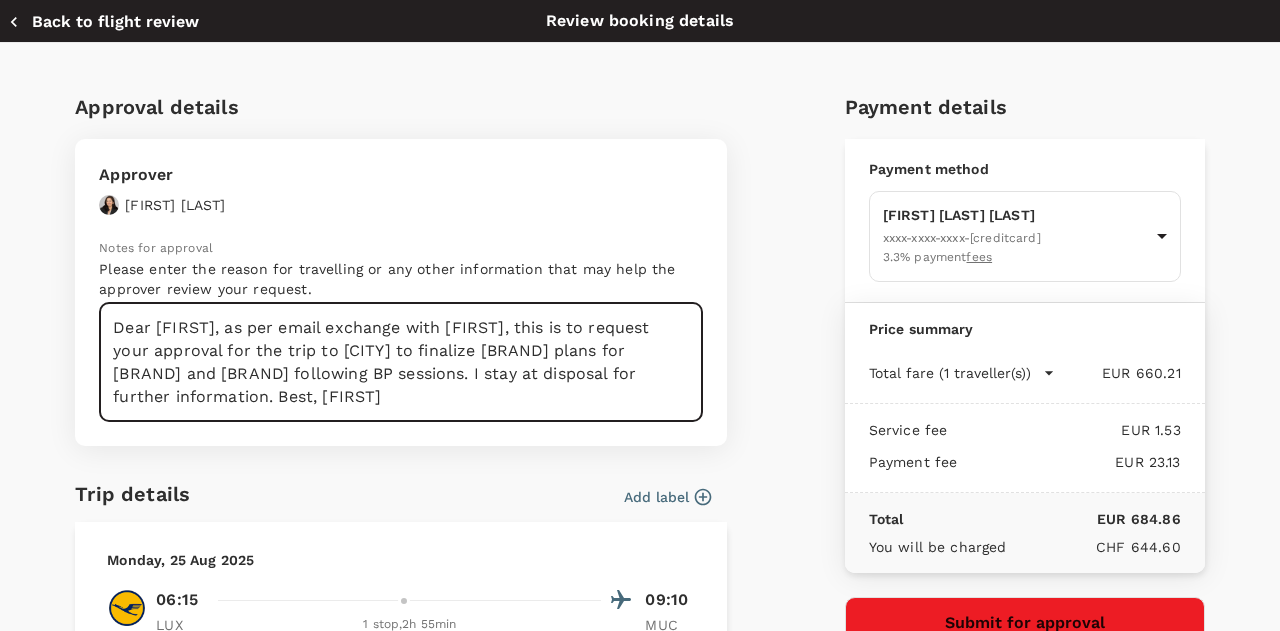 type on "Dear [FIRST], as per email exchange with [FIRST], this is to request your approval for the trip to [CITY] to finalize [BRAND] plans for [BRAND] and [BRAND] following BP sessions. I stay at disposal for further information. Best, [FIRST]" 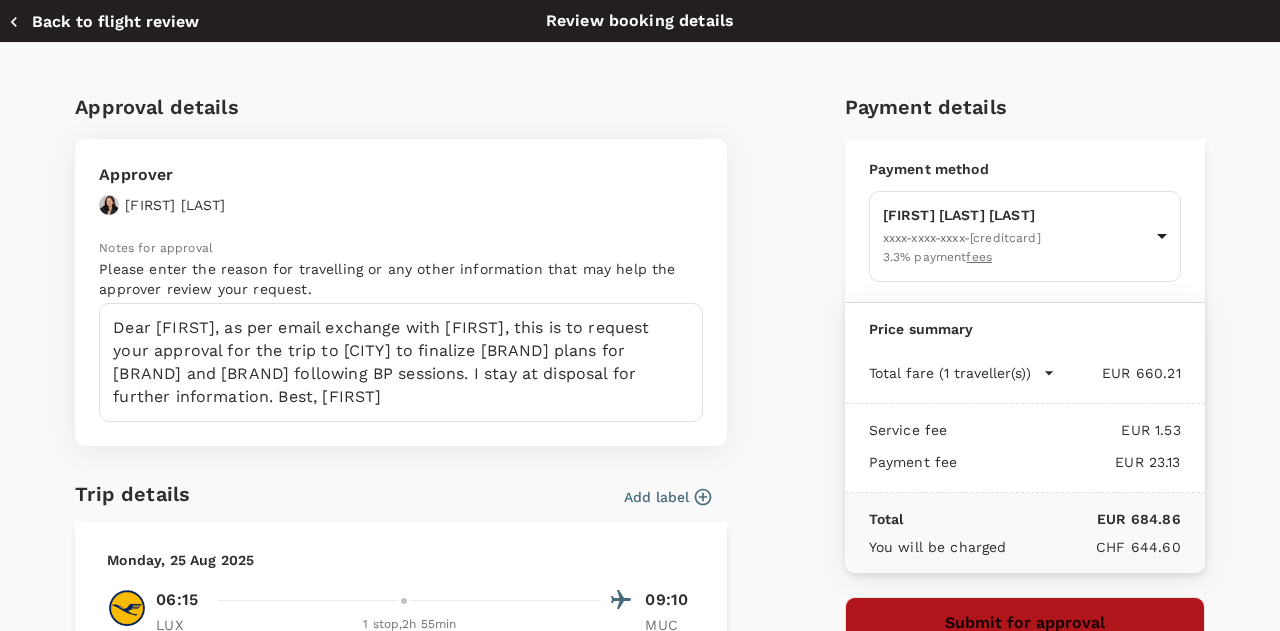 click on "Submit for approval" at bounding box center (1025, 623) 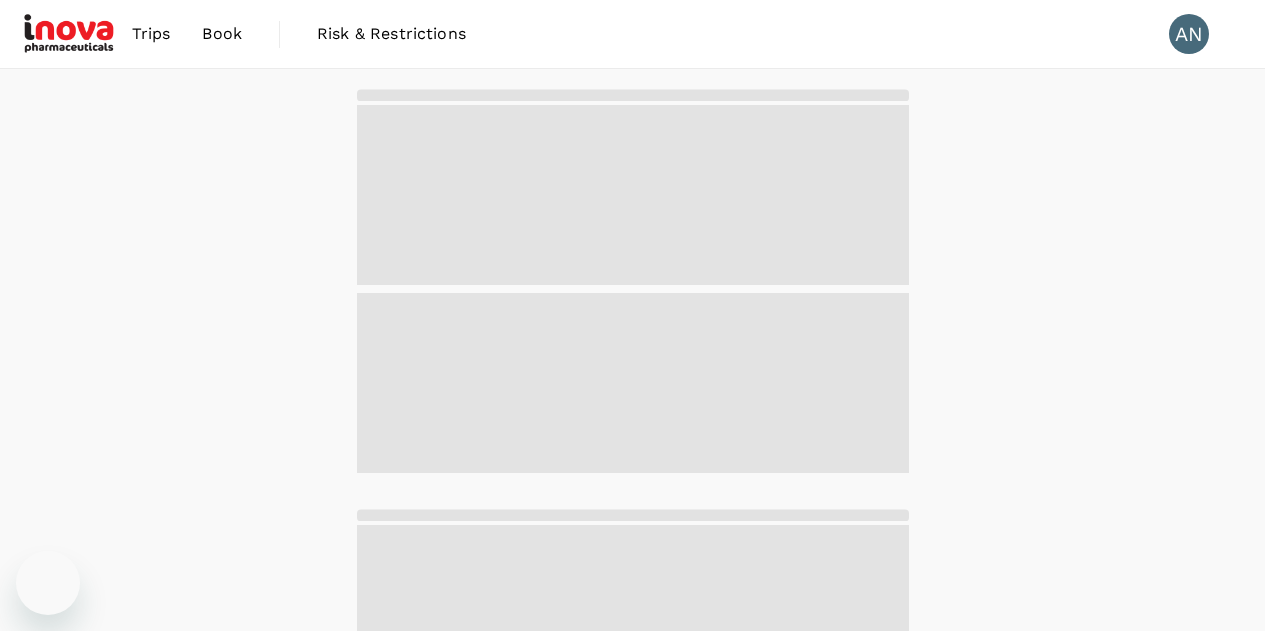 scroll, scrollTop: 0, scrollLeft: 0, axis: both 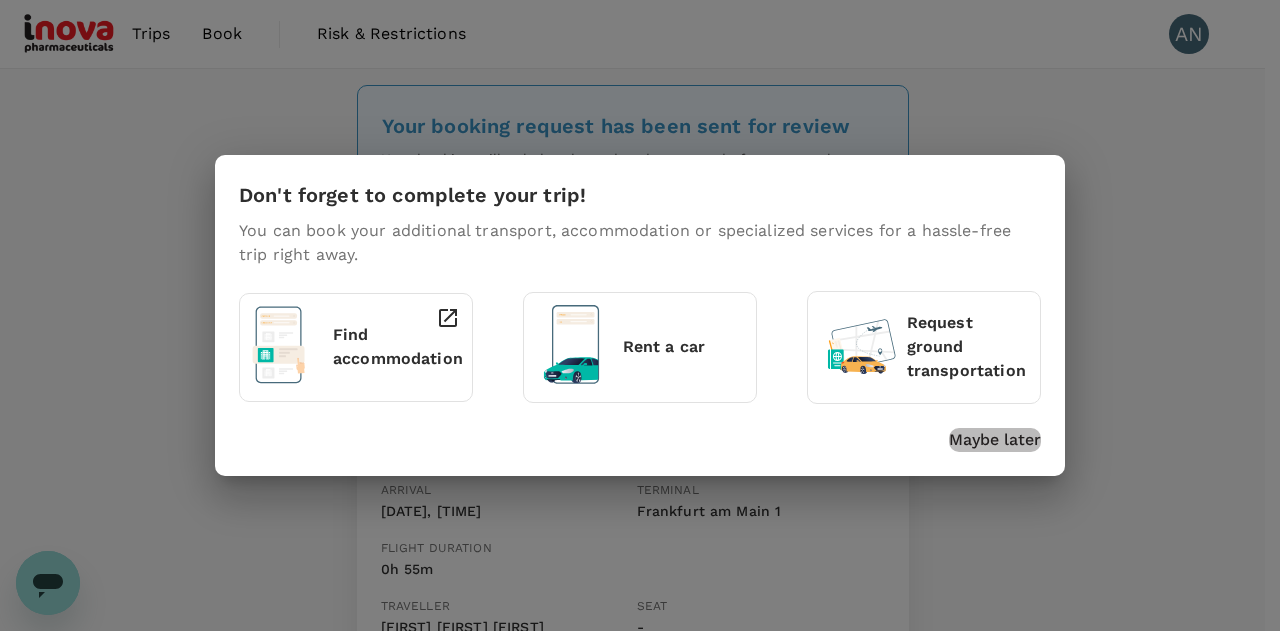 click on "Maybe later" at bounding box center [995, 440] 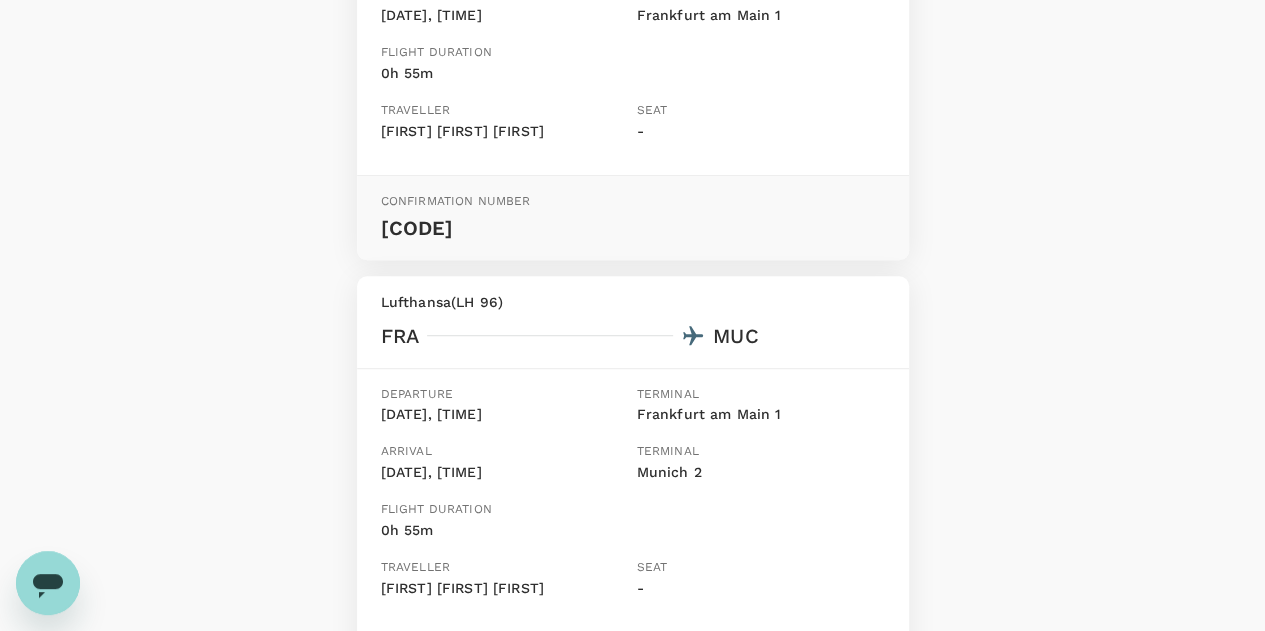 scroll, scrollTop: 504, scrollLeft: 0, axis: vertical 